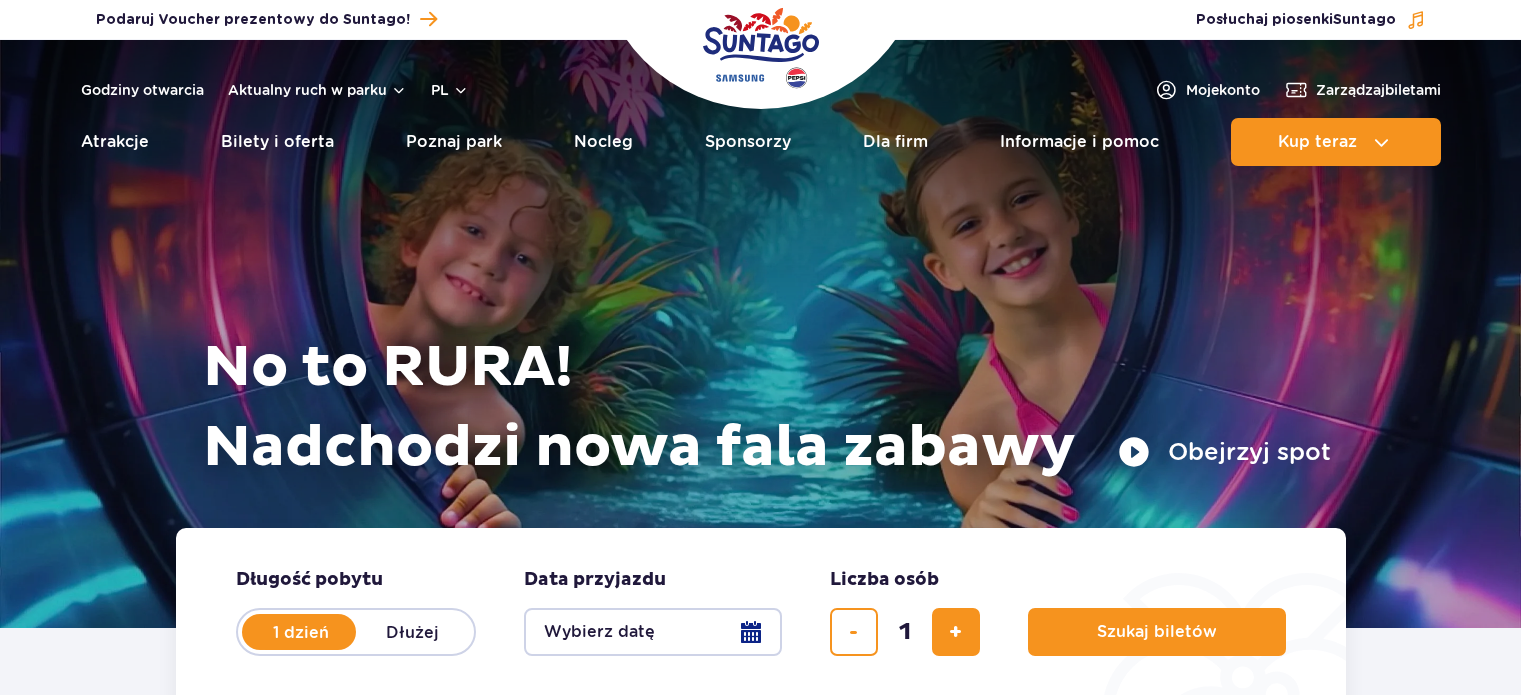 scroll, scrollTop: 0, scrollLeft: 0, axis: both 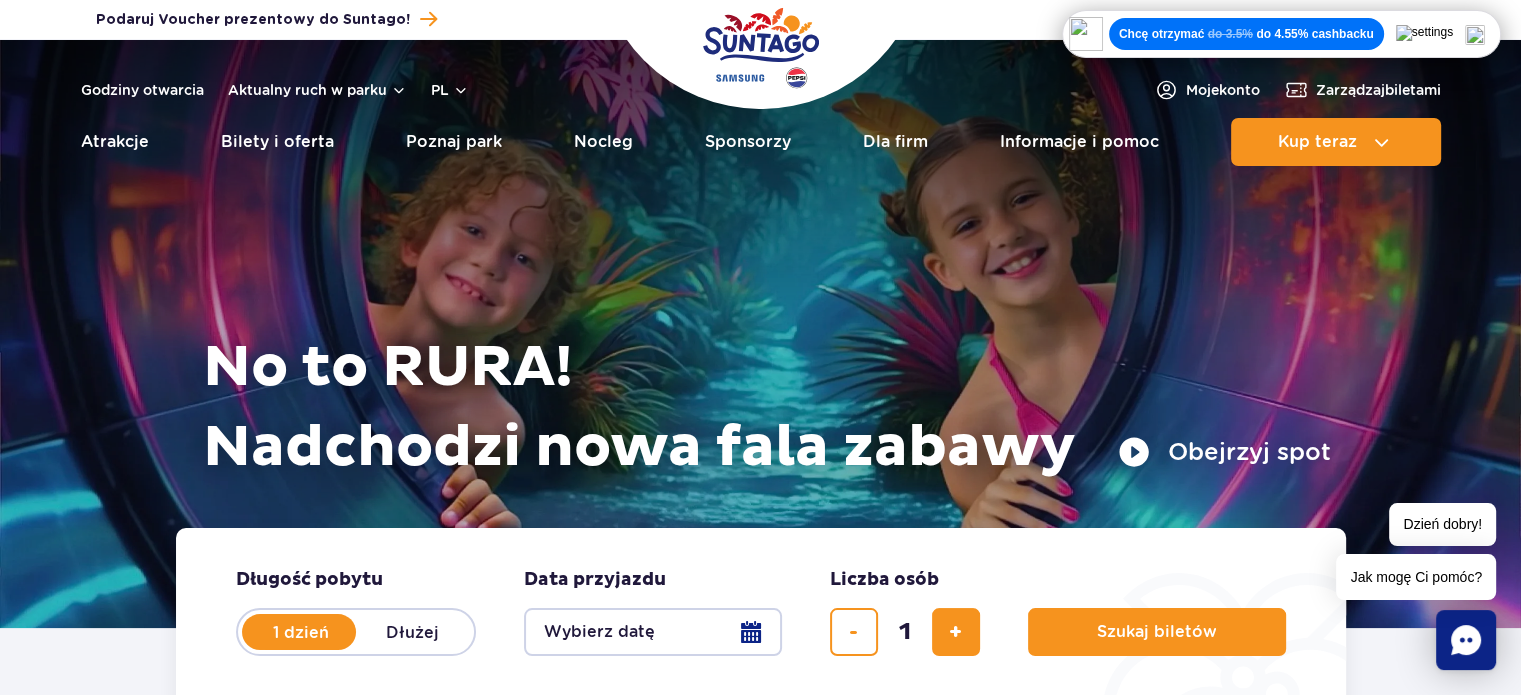 click on "Chcę otrzymać   do 3.5%   do 4.55%    cashbacku" at bounding box center (1246, 34) 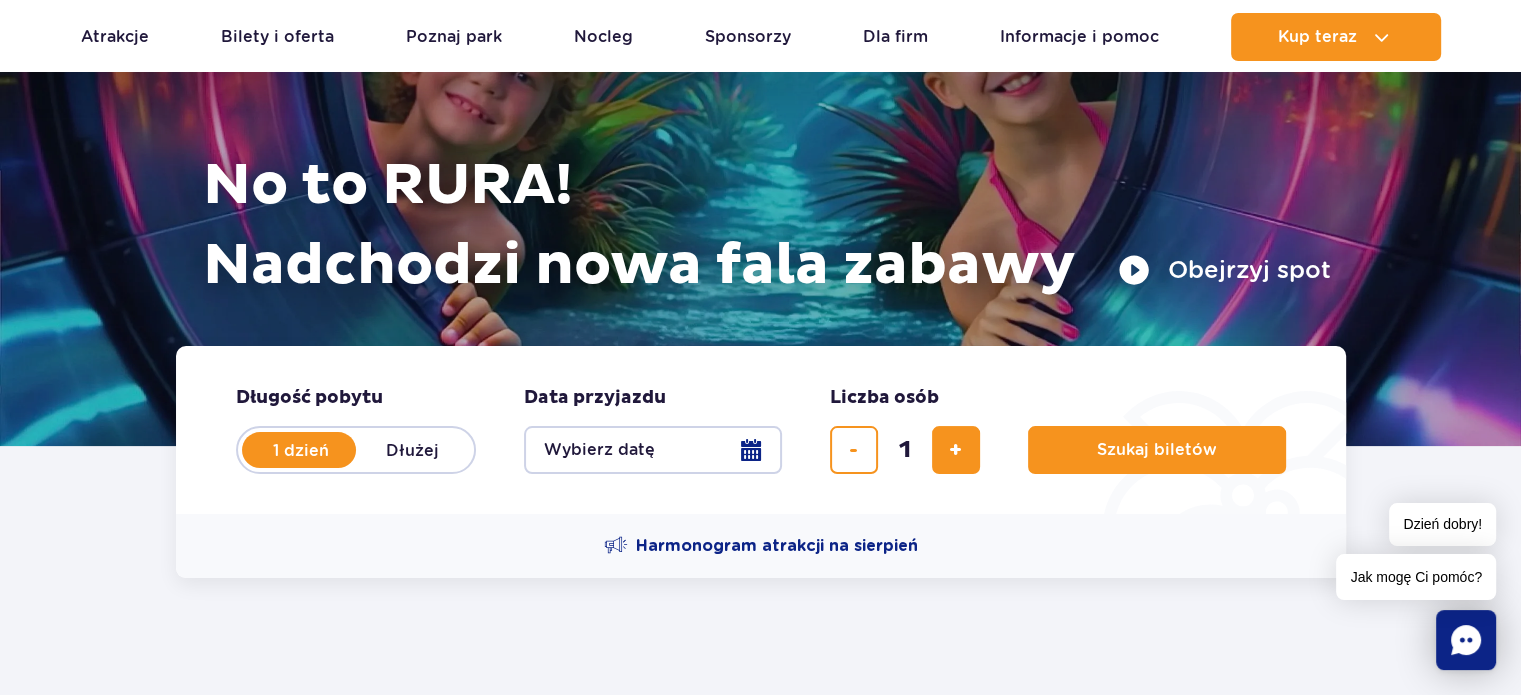 scroll, scrollTop: 240, scrollLeft: 0, axis: vertical 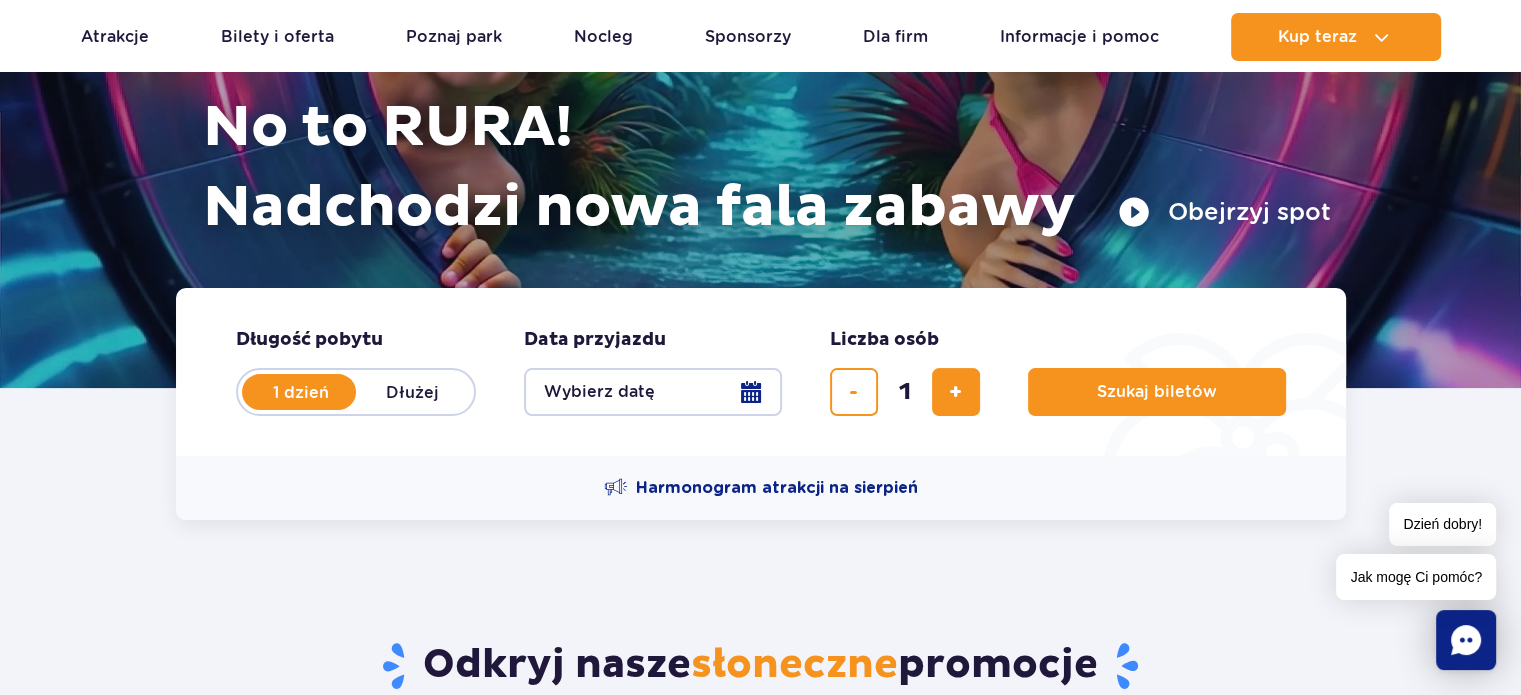 click on "Wybierz datę" at bounding box center [653, 392] 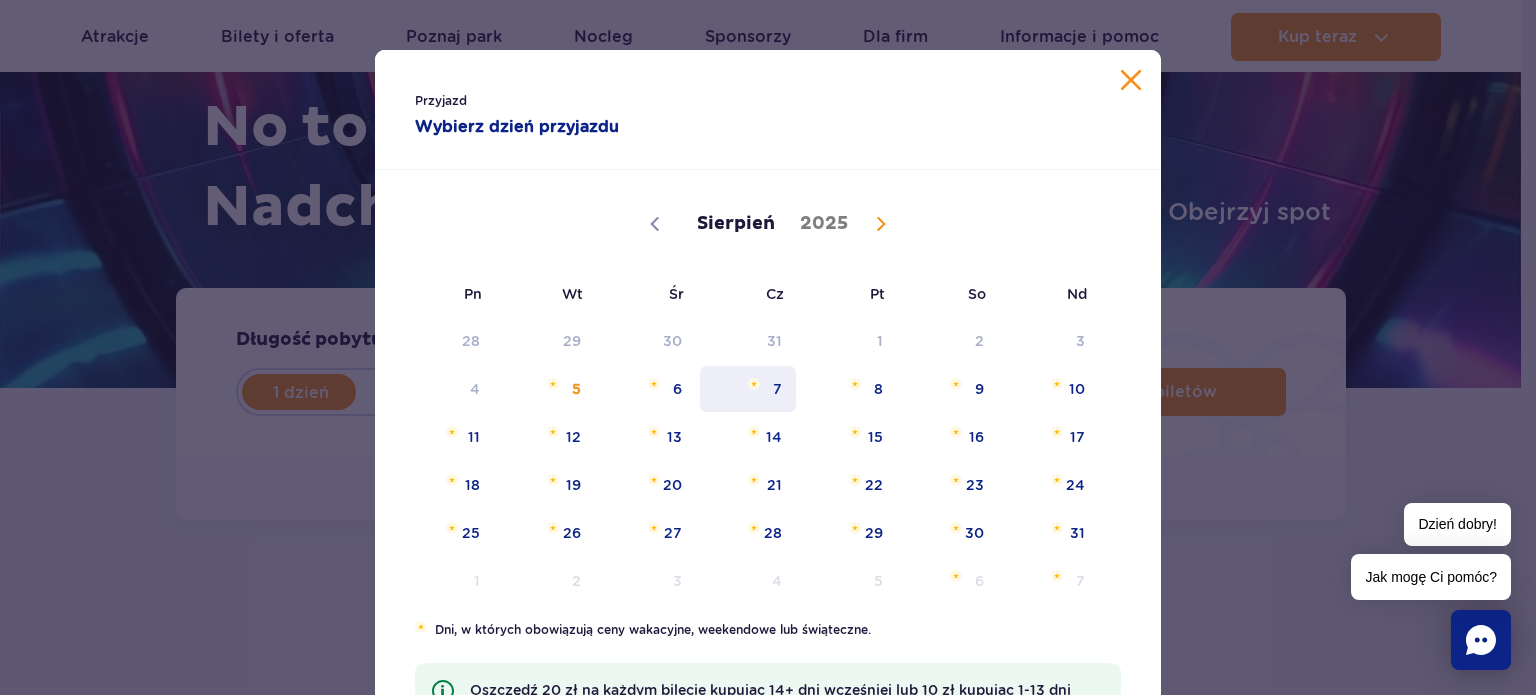 click on "7" at bounding box center [748, 389] 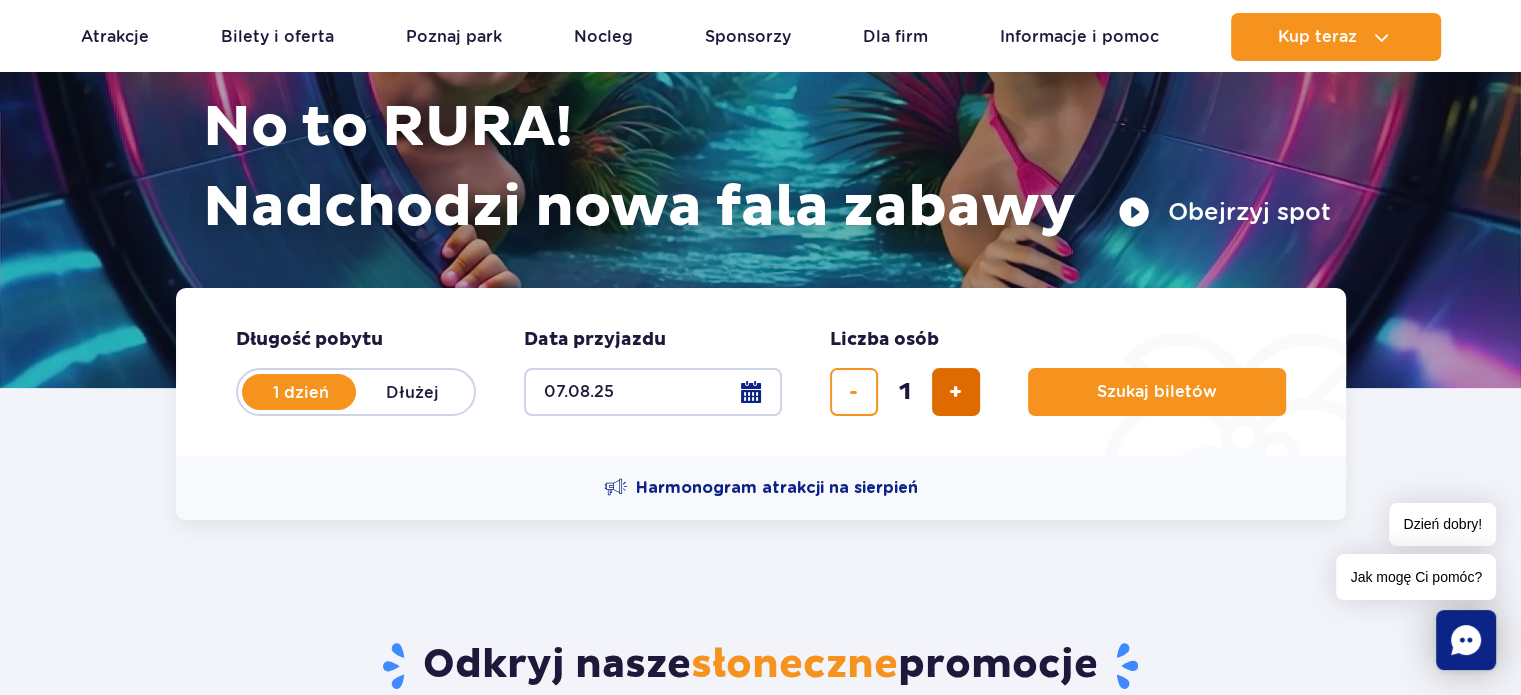 click at bounding box center [955, 392] 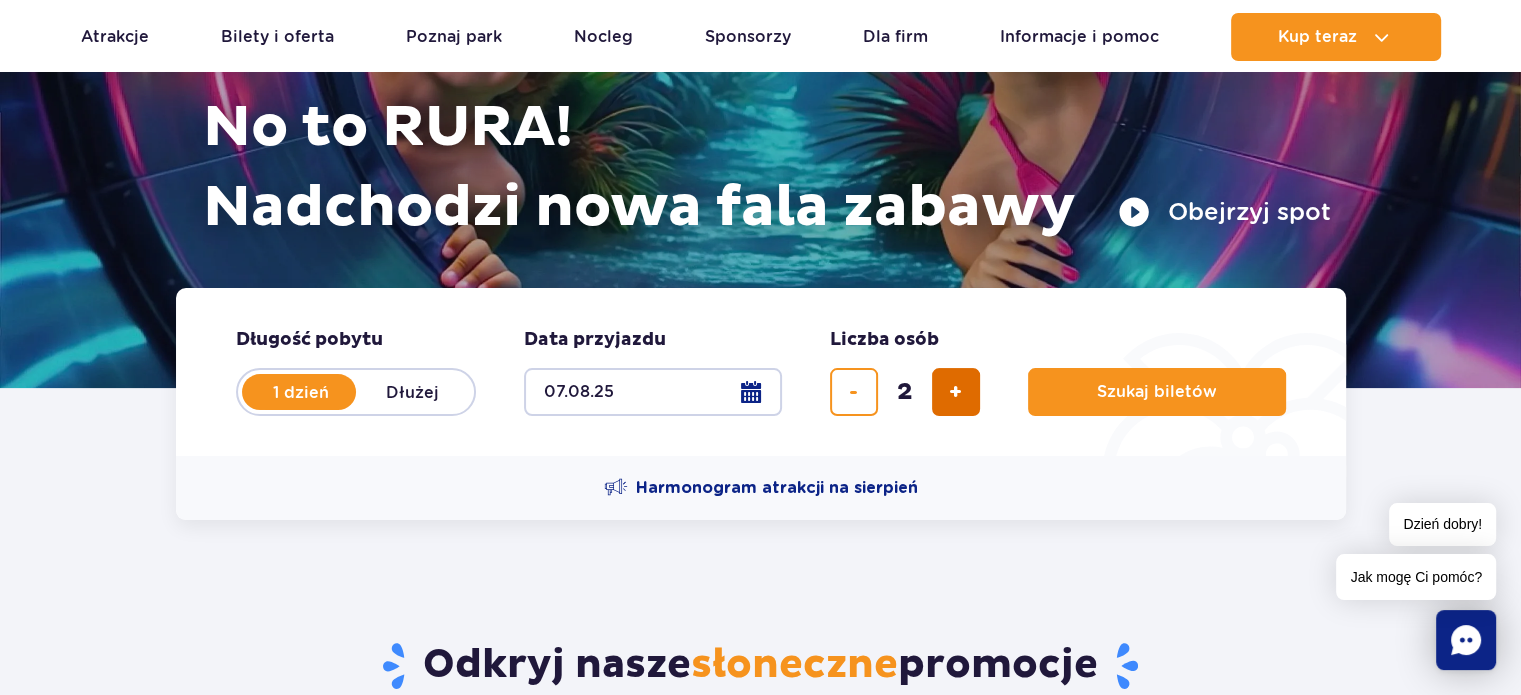 click at bounding box center (955, 392) 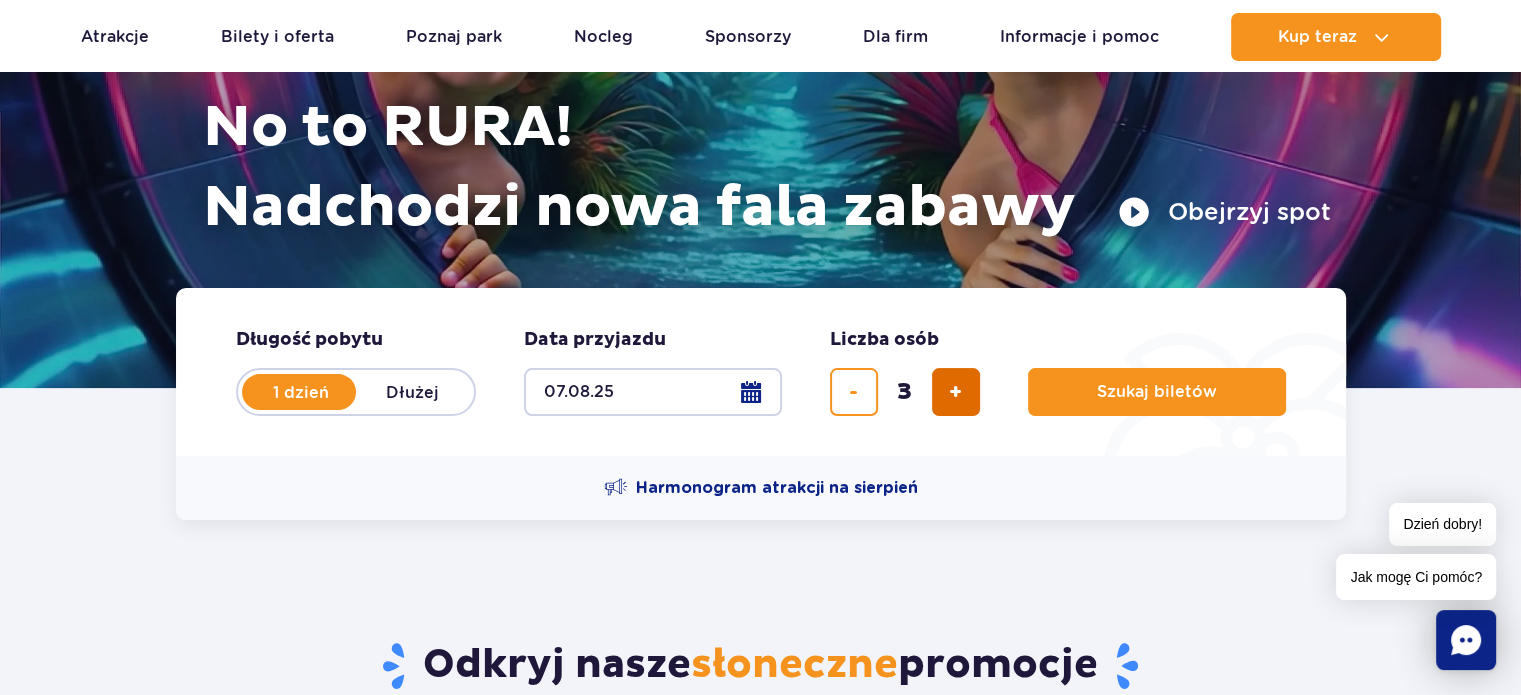 click at bounding box center [955, 392] 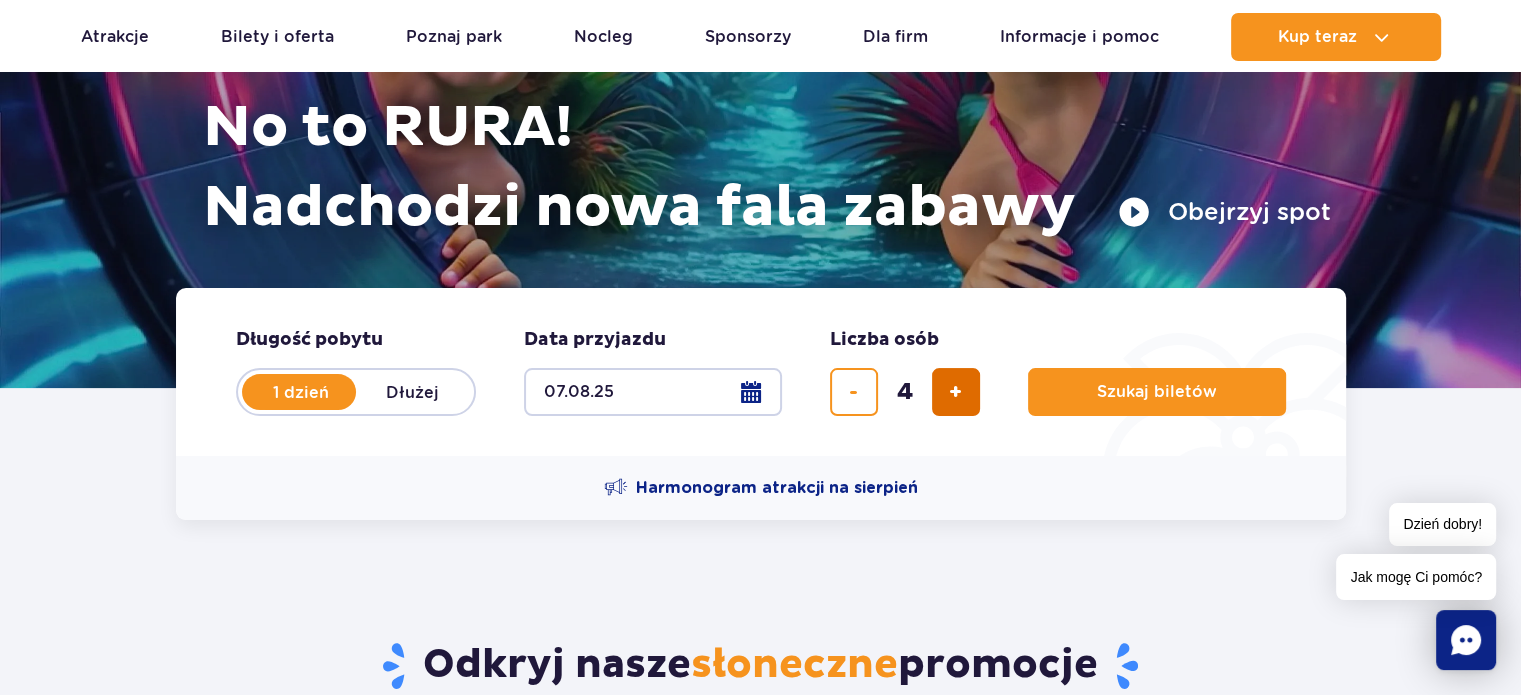 click at bounding box center [955, 392] 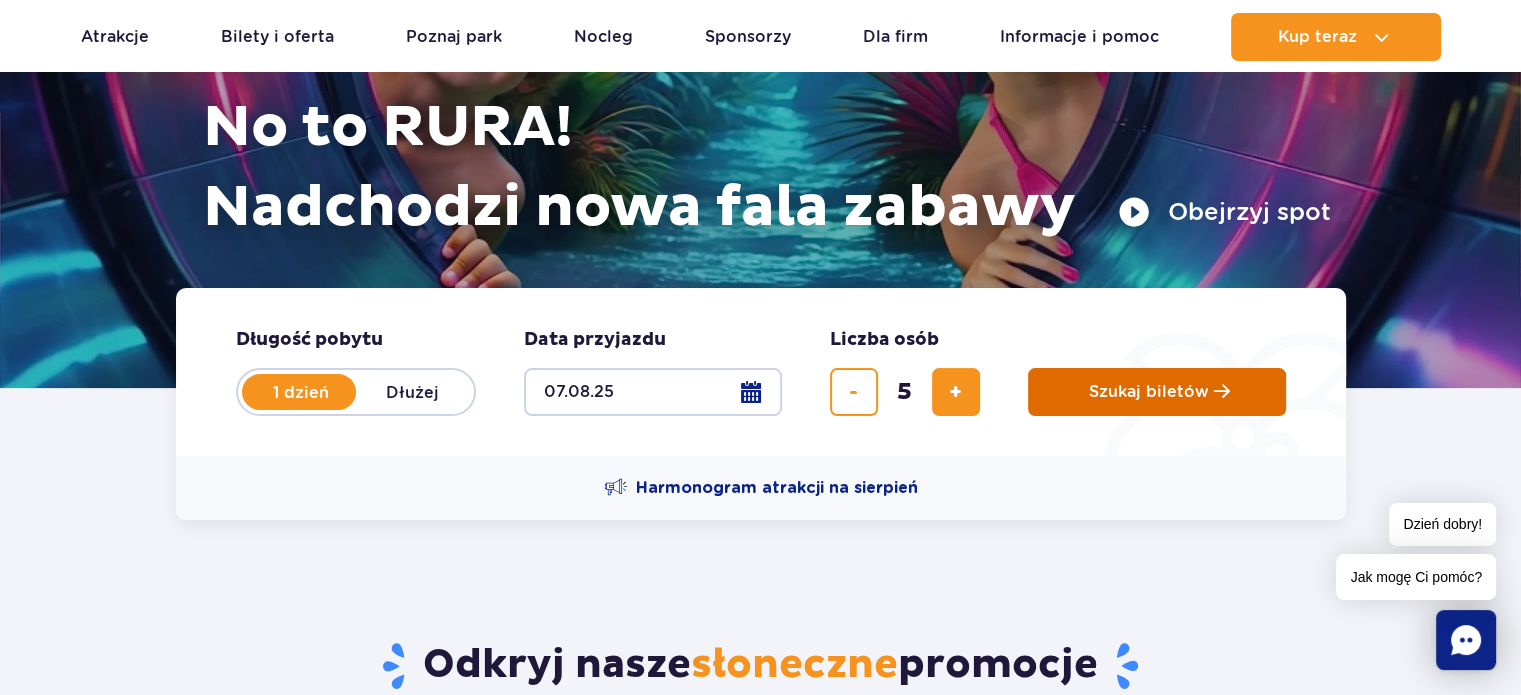 click on "Szukaj biletów" at bounding box center (1149, 392) 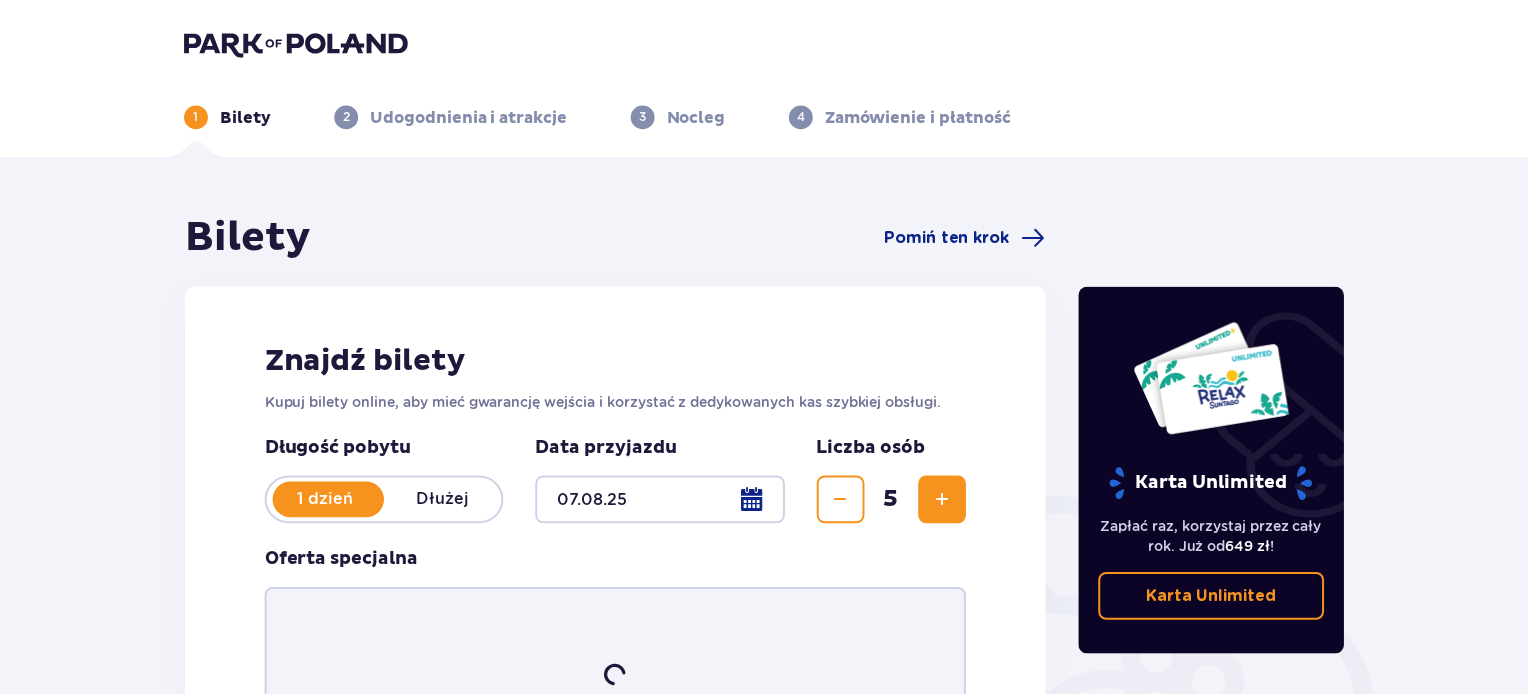 scroll, scrollTop: 0, scrollLeft: 0, axis: both 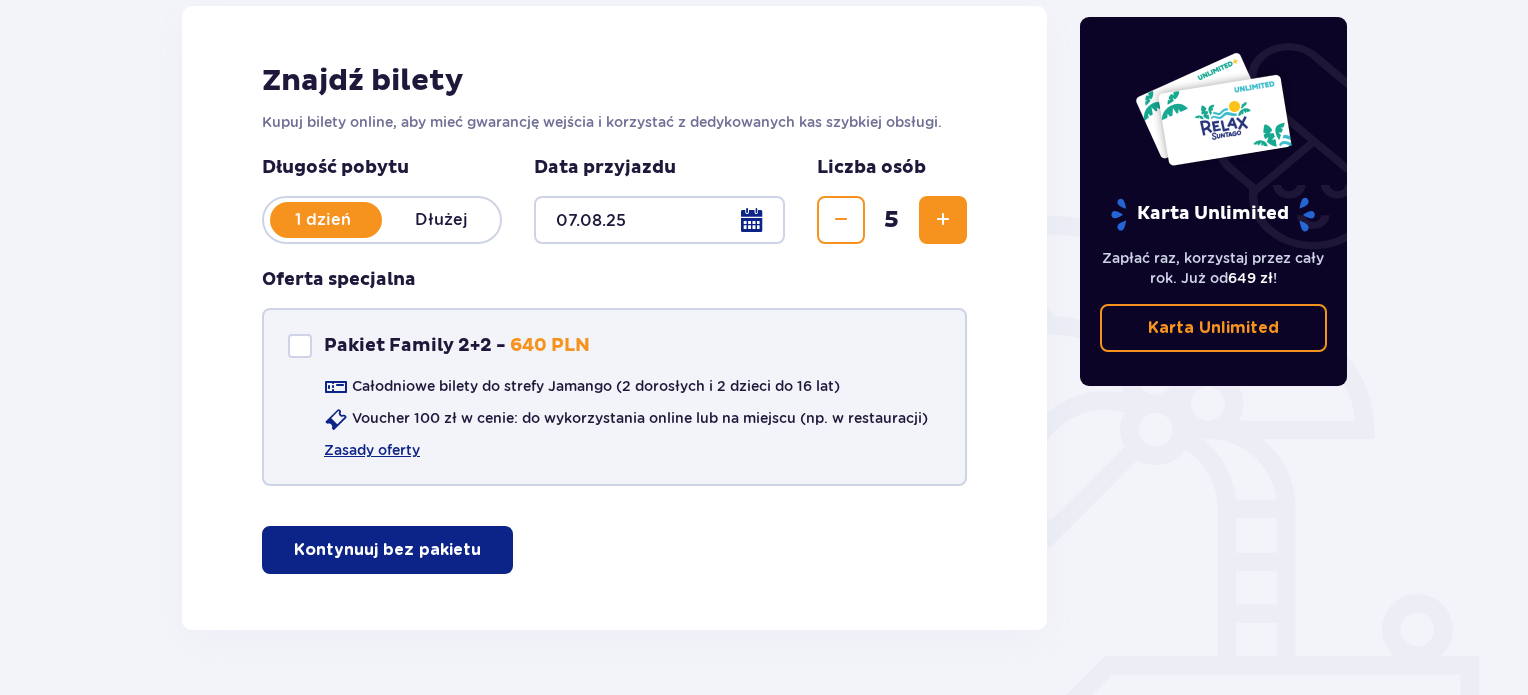 click at bounding box center [300, 346] 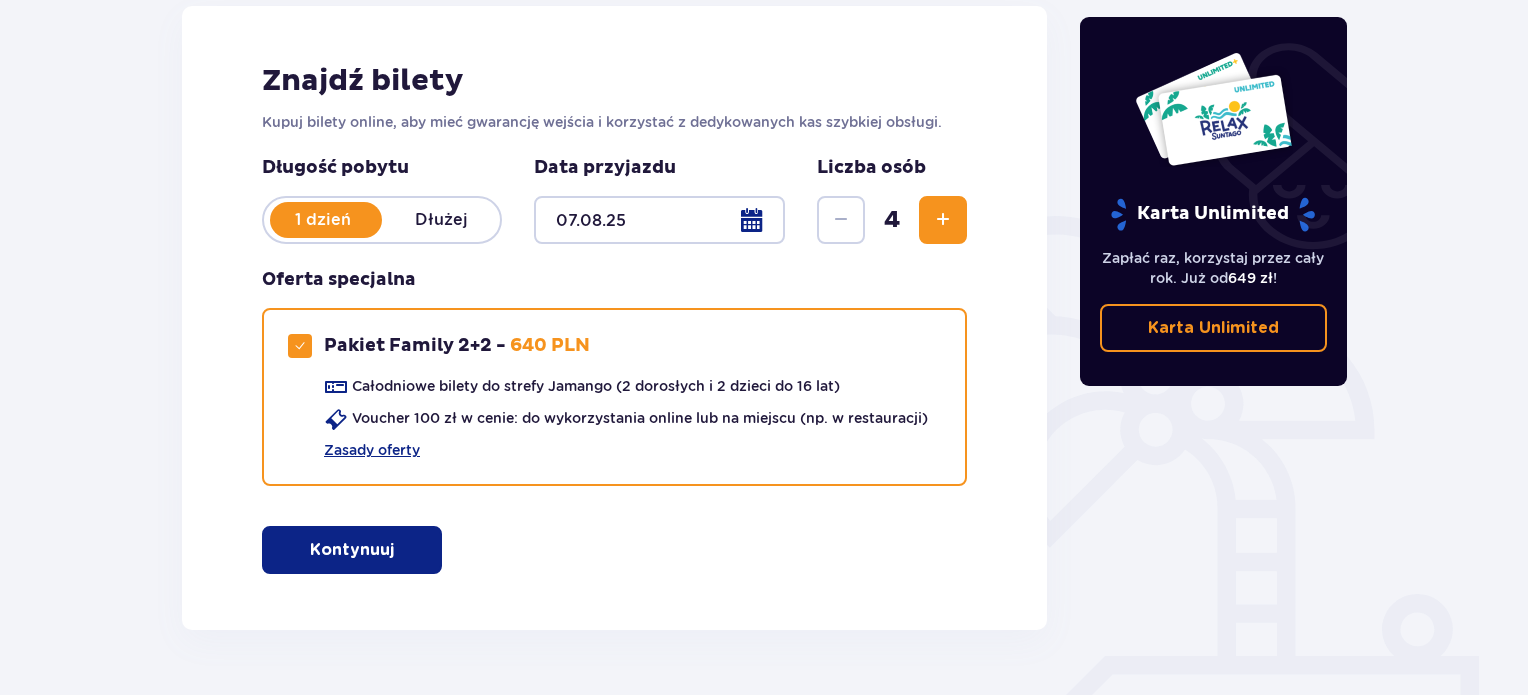 click on "Kontynuuj" at bounding box center (352, 550) 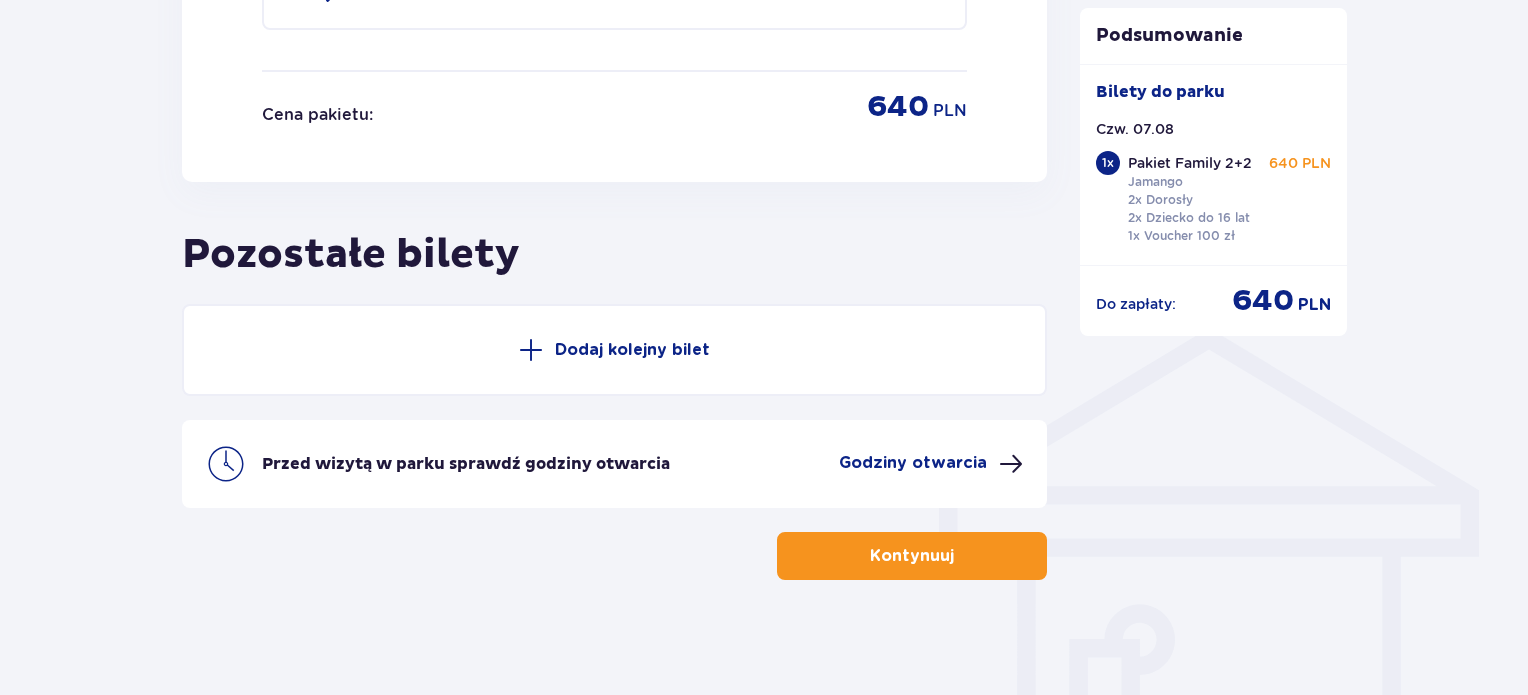 scroll, scrollTop: 1296, scrollLeft: 0, axis: vertical 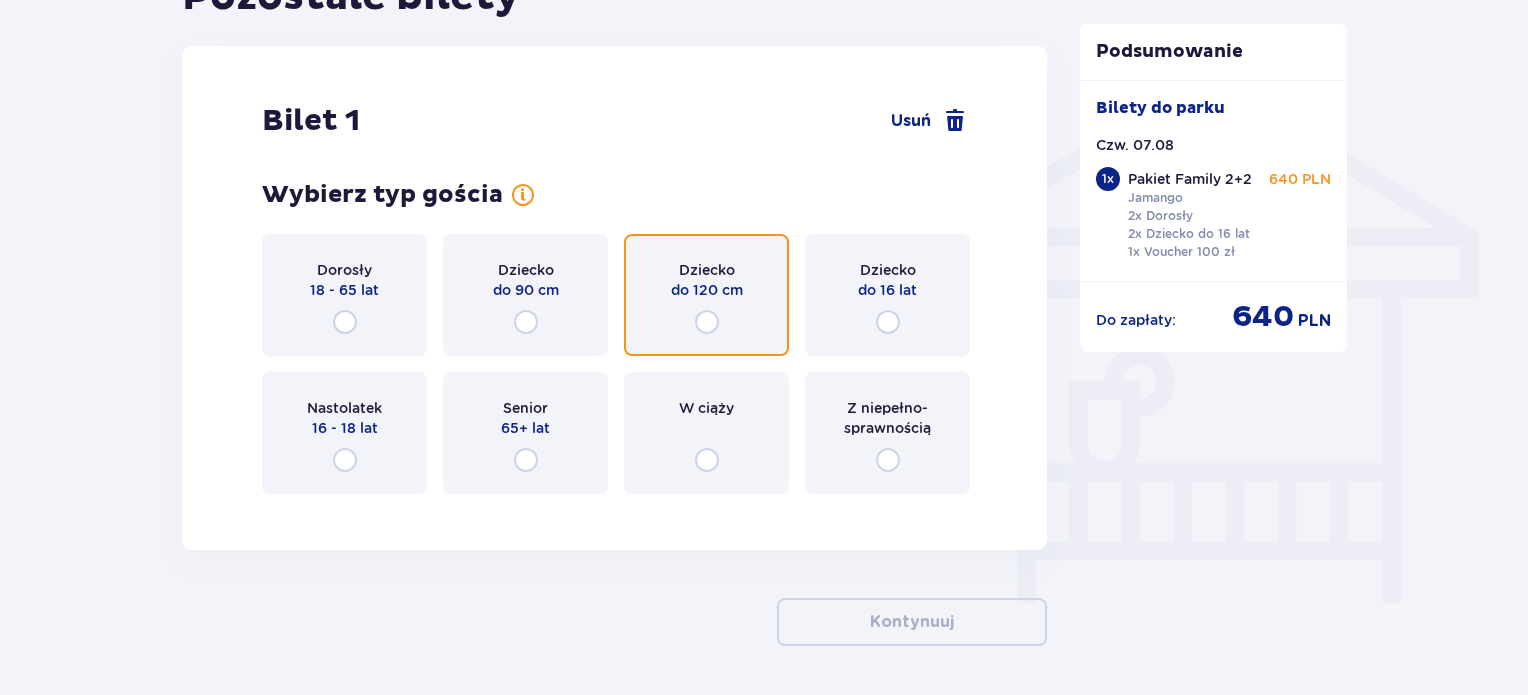 click at bounding box center (707, 322) 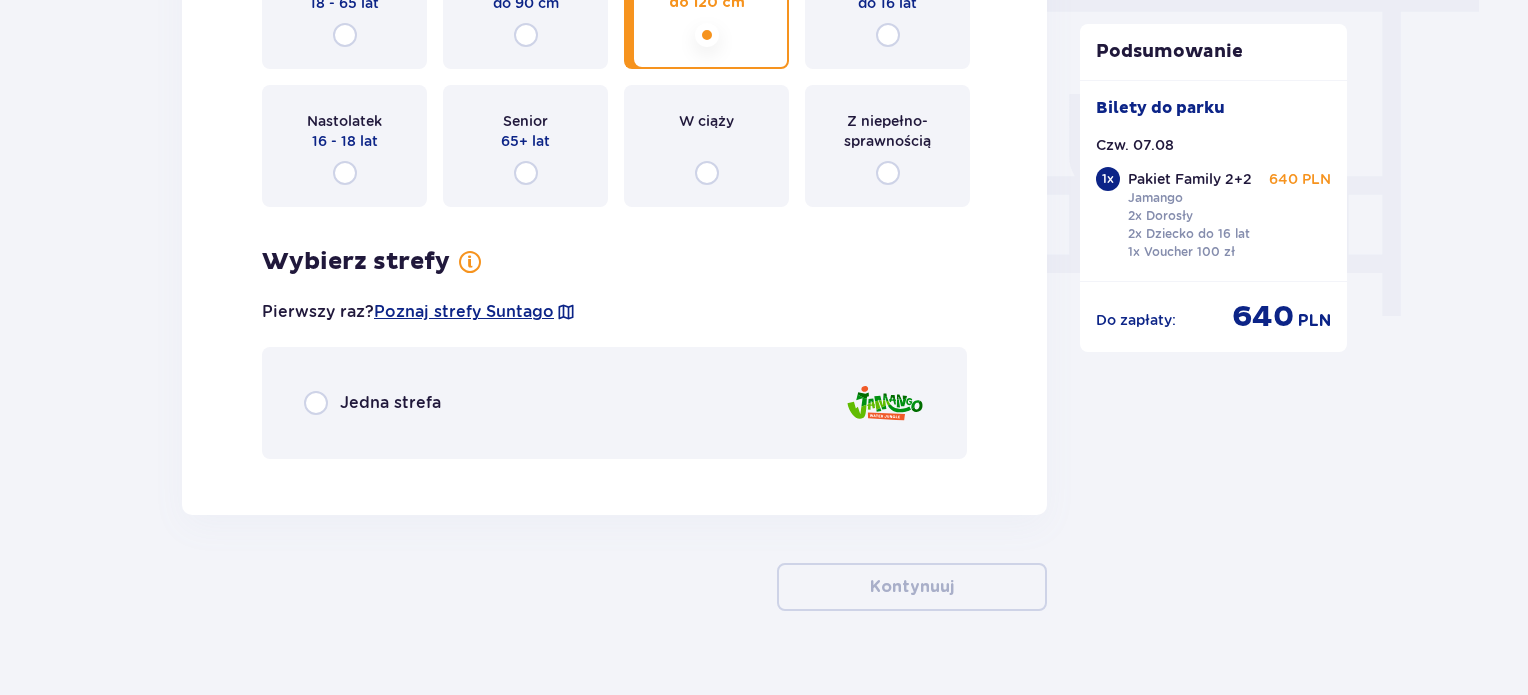 scroll, scrollTop: 1873, scrollLeft: 0, axis: vertical 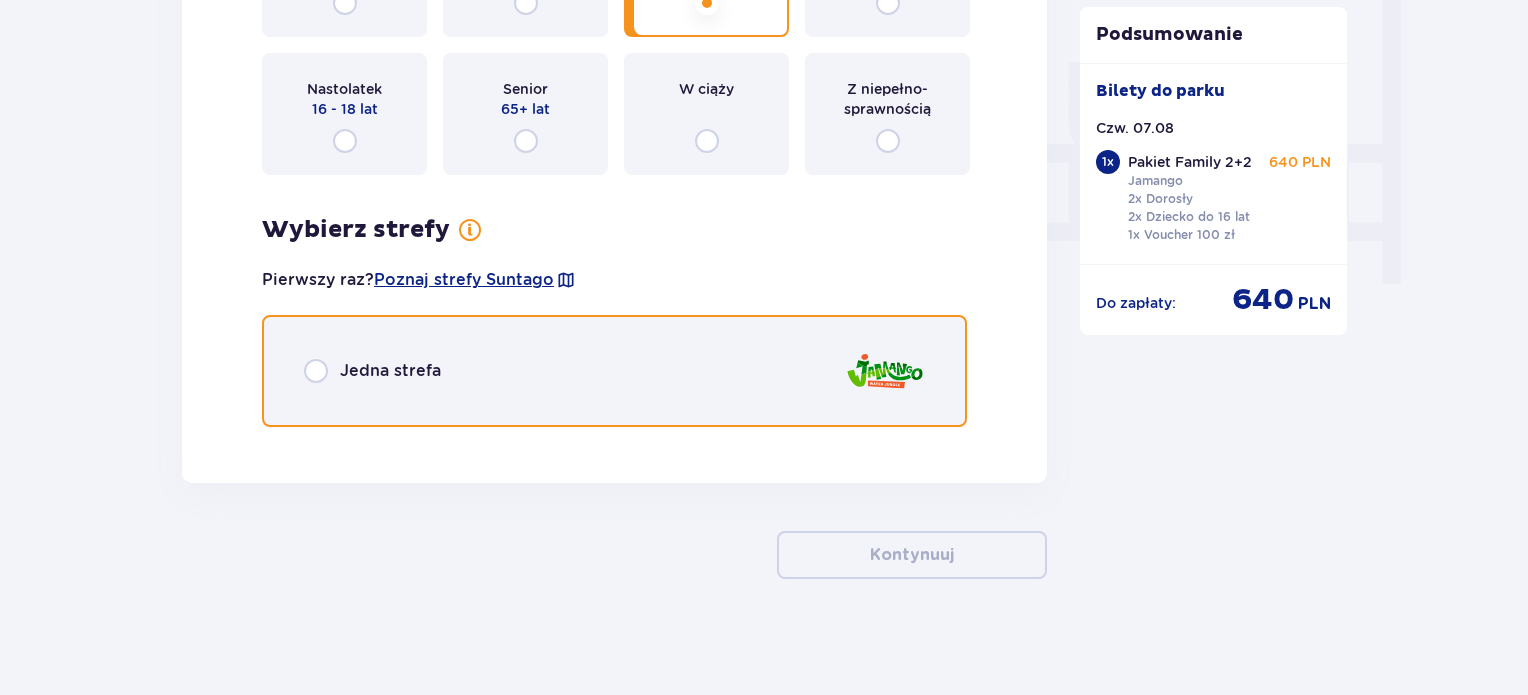 click at bounding box center (316, 371) 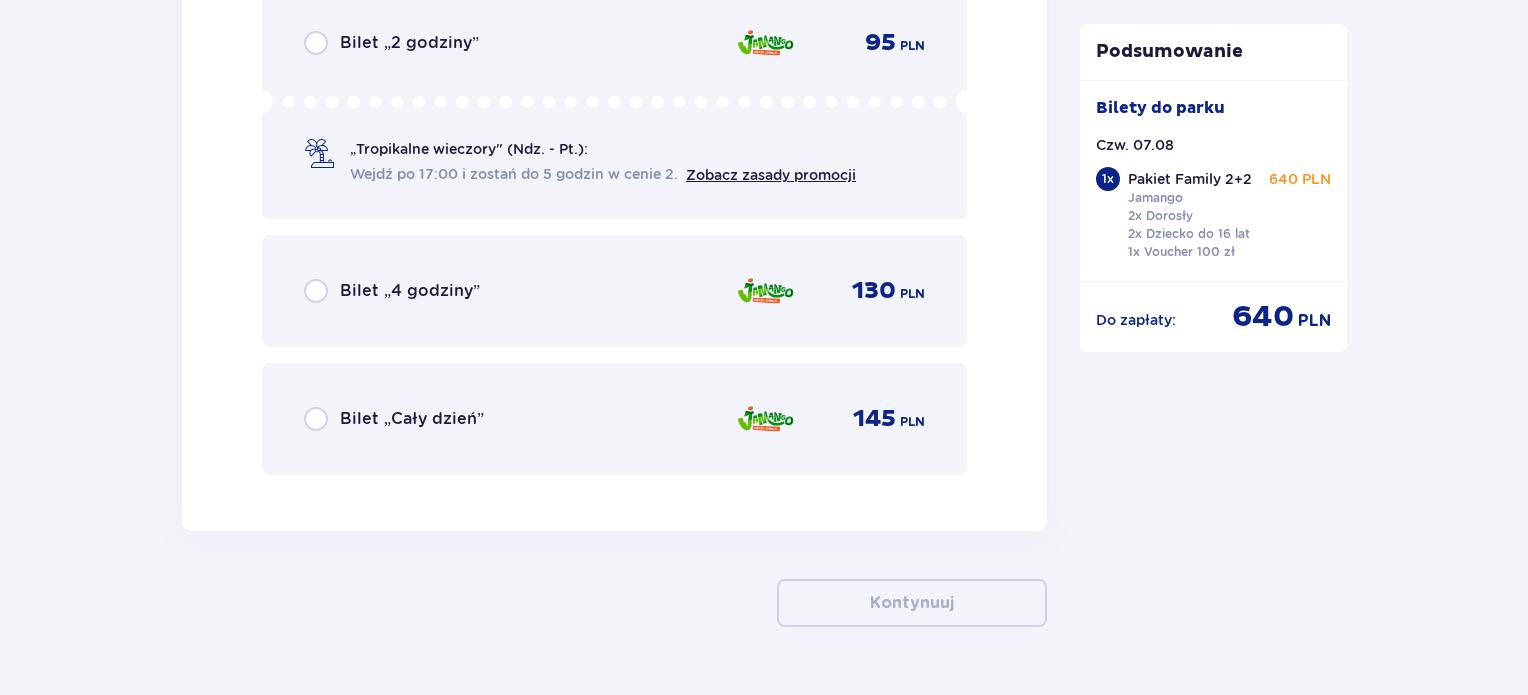 scroll, scrollTop: 2400, scrollLeft: 0, axis: vertical 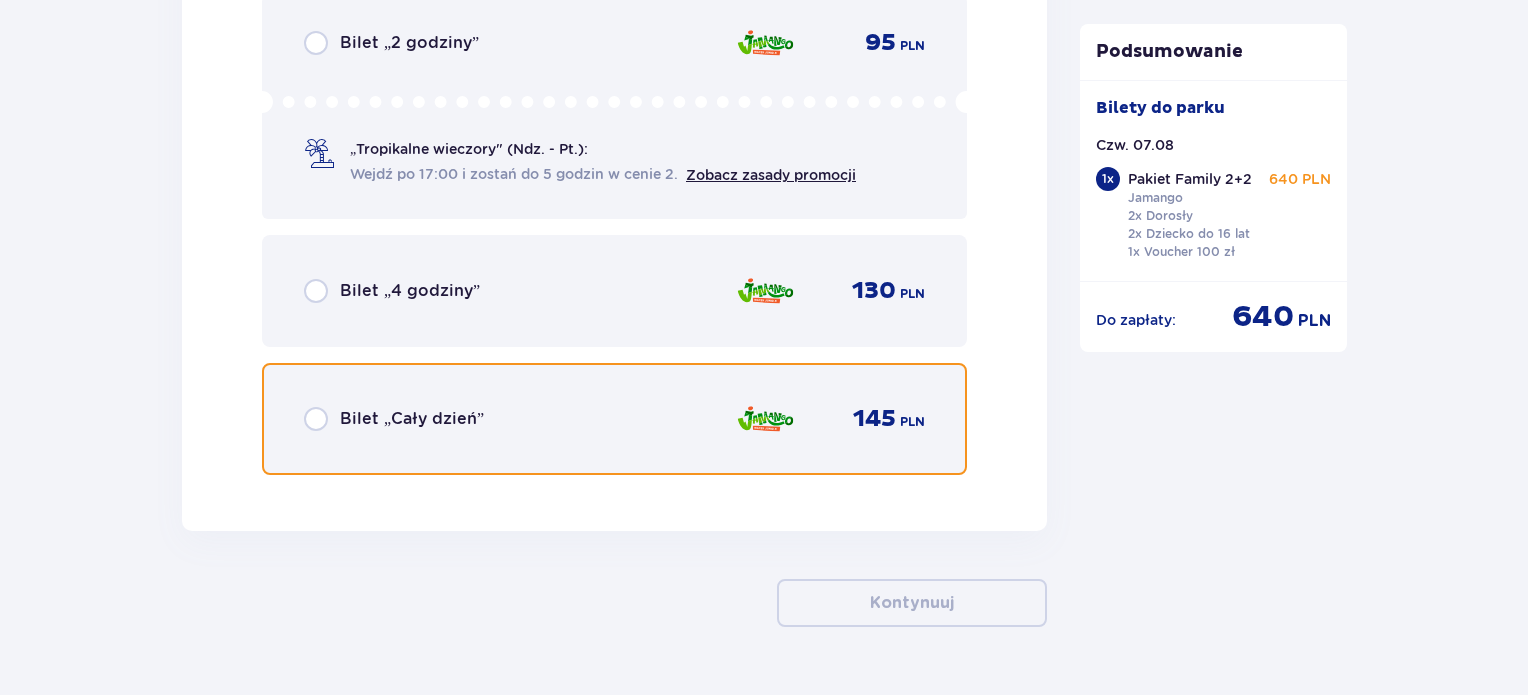 click at bounding box center (316, 419) 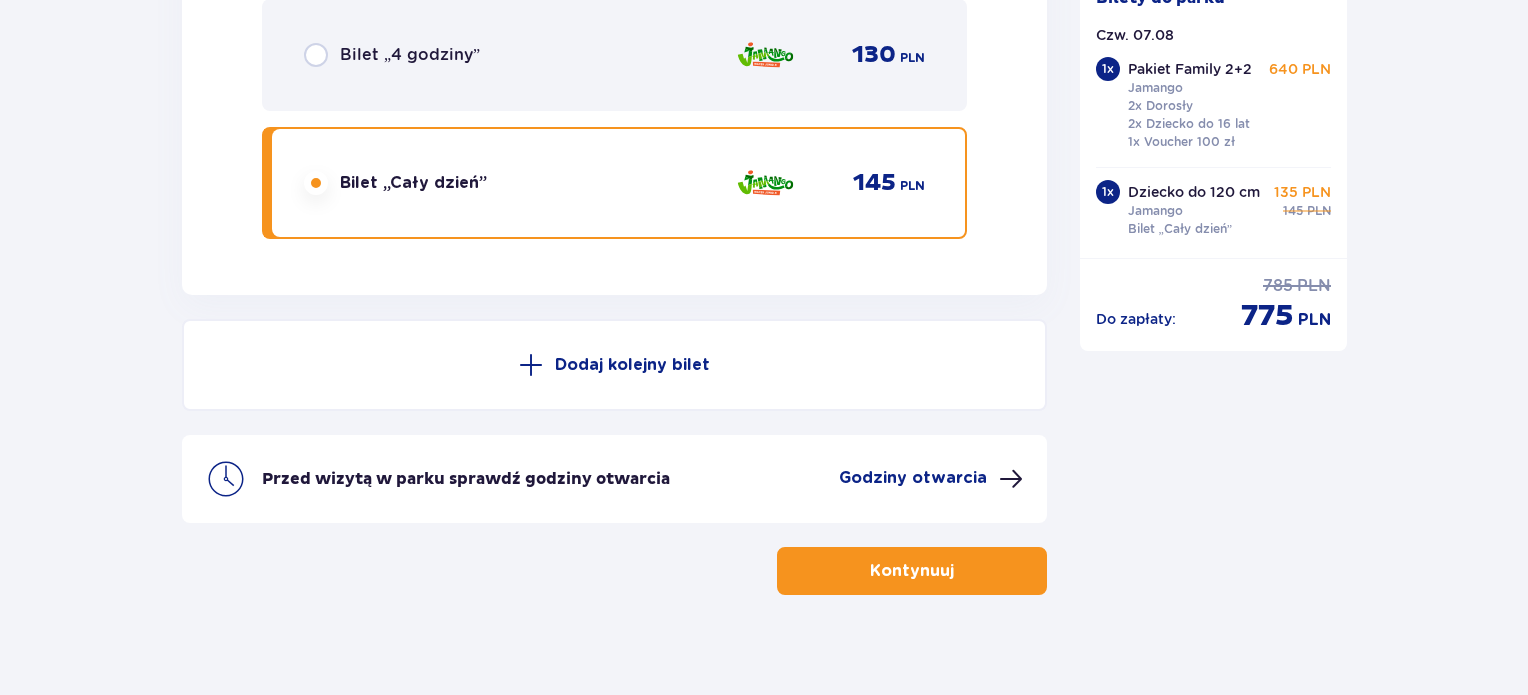 scroll, scrollTop: 2650, scrollLeft: 0, axis: vertical 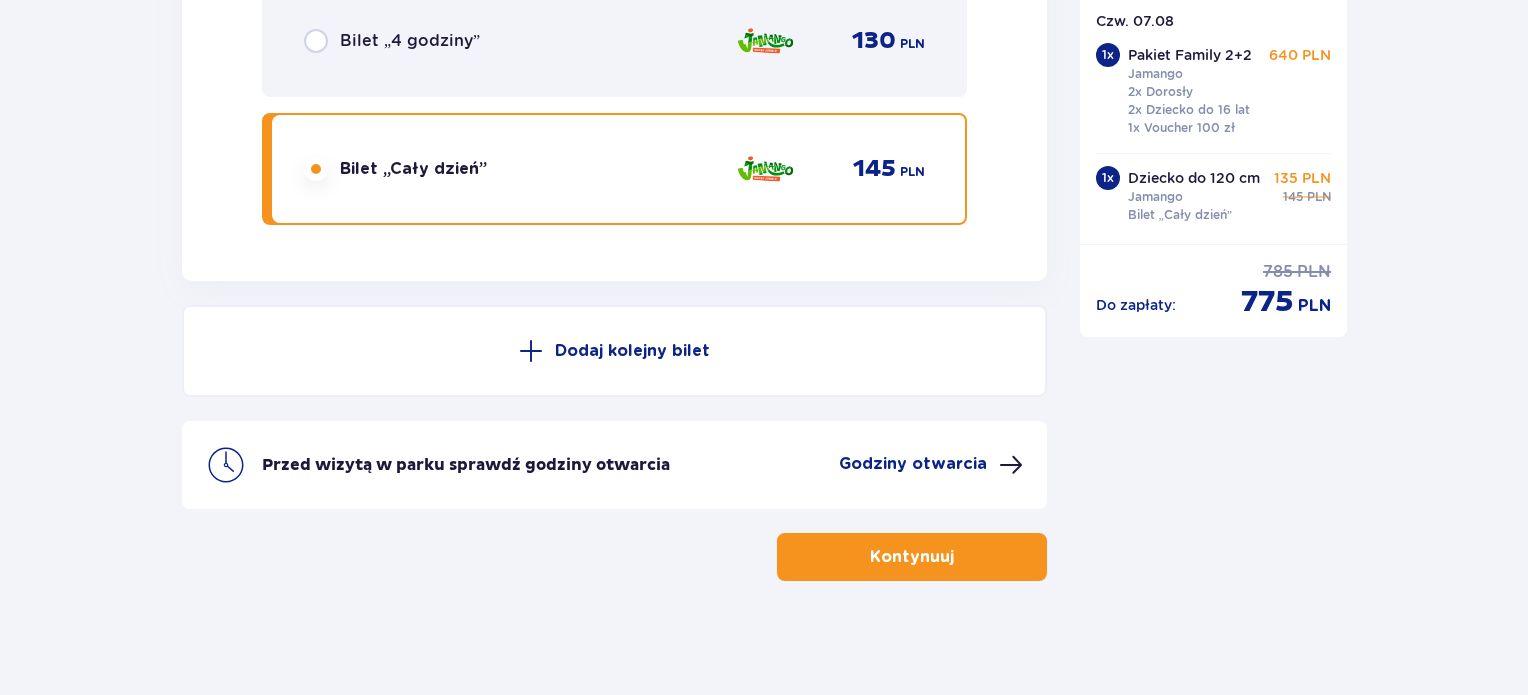 click on "Kontynuuj" at bounding box center (912, 557) 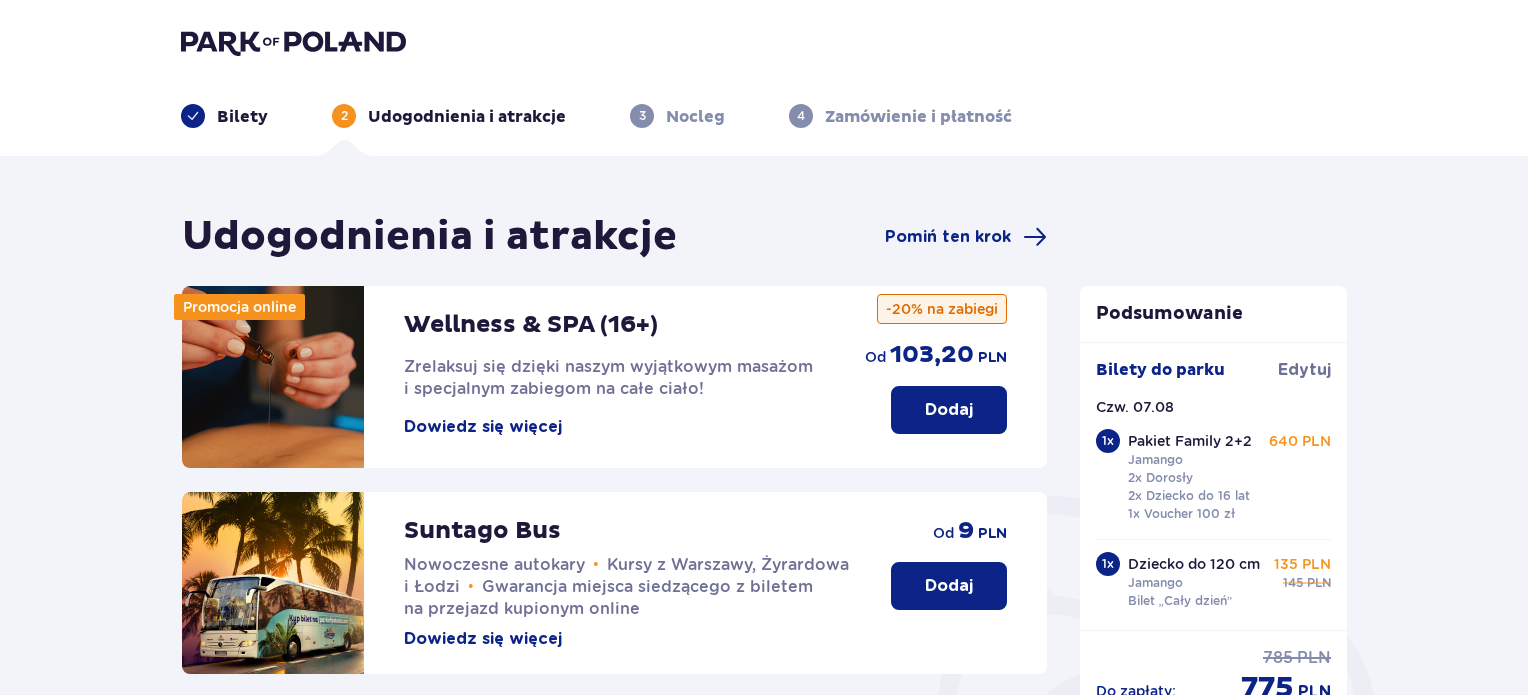 scroll, scrollTop: 660, scrollLeft: 0, axis: vertical 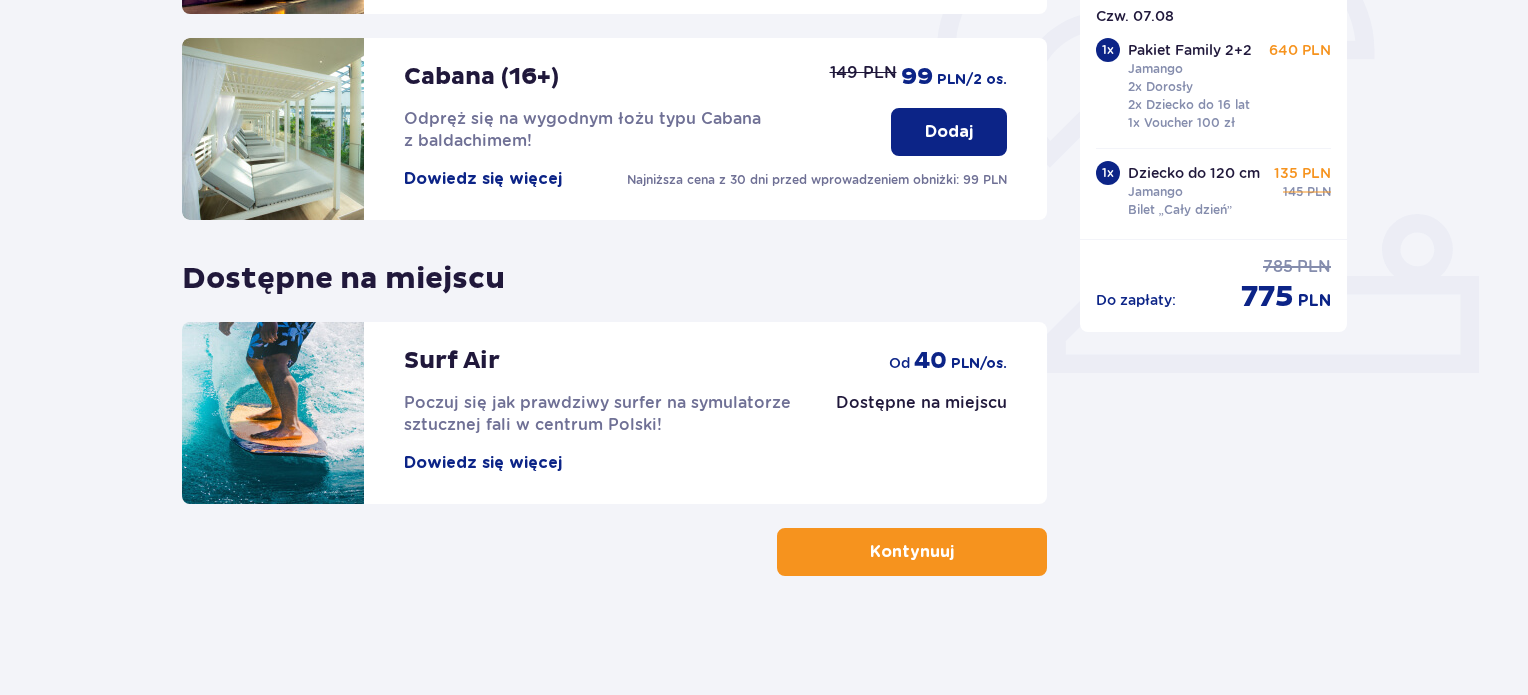 click on "Kontynuuj" at bounding box center [912, 552] 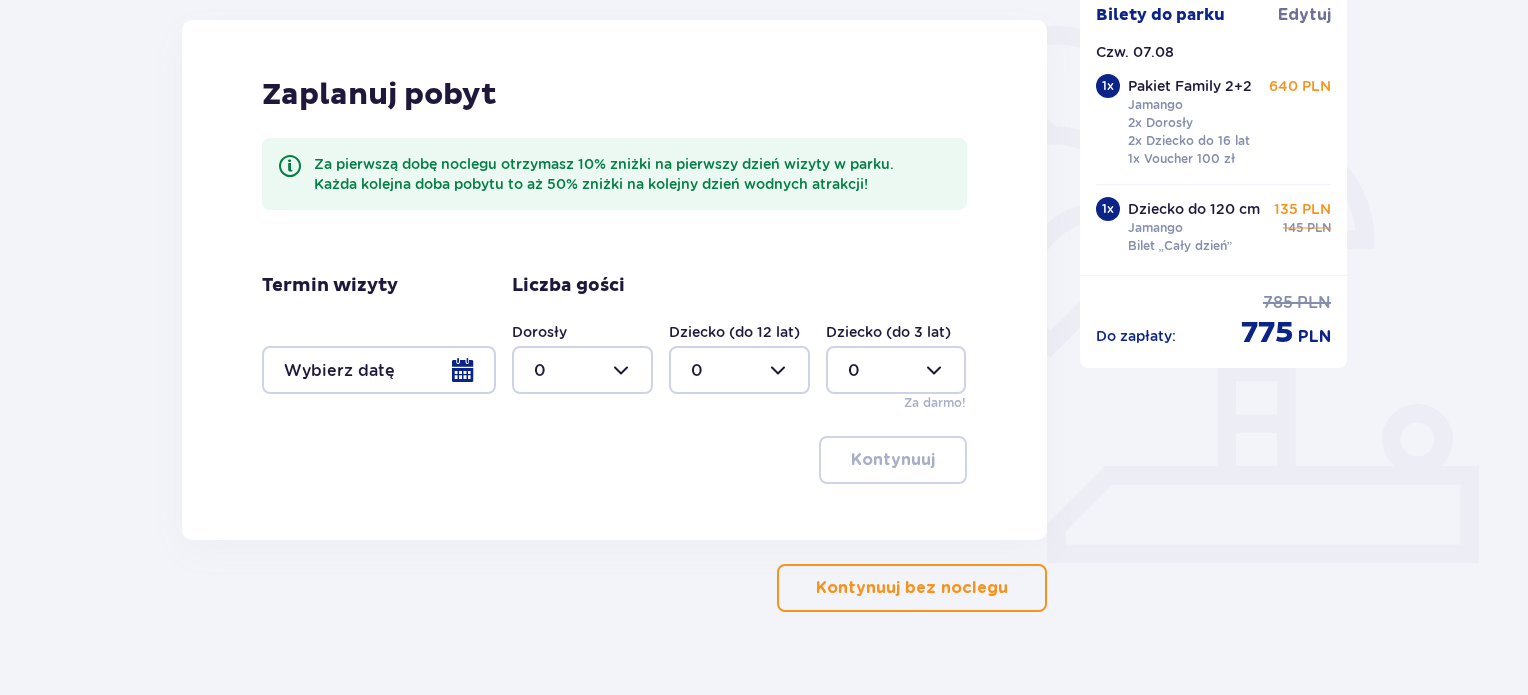scroll, scrollTop: 472, scrollLeft: 0, axis: vertical 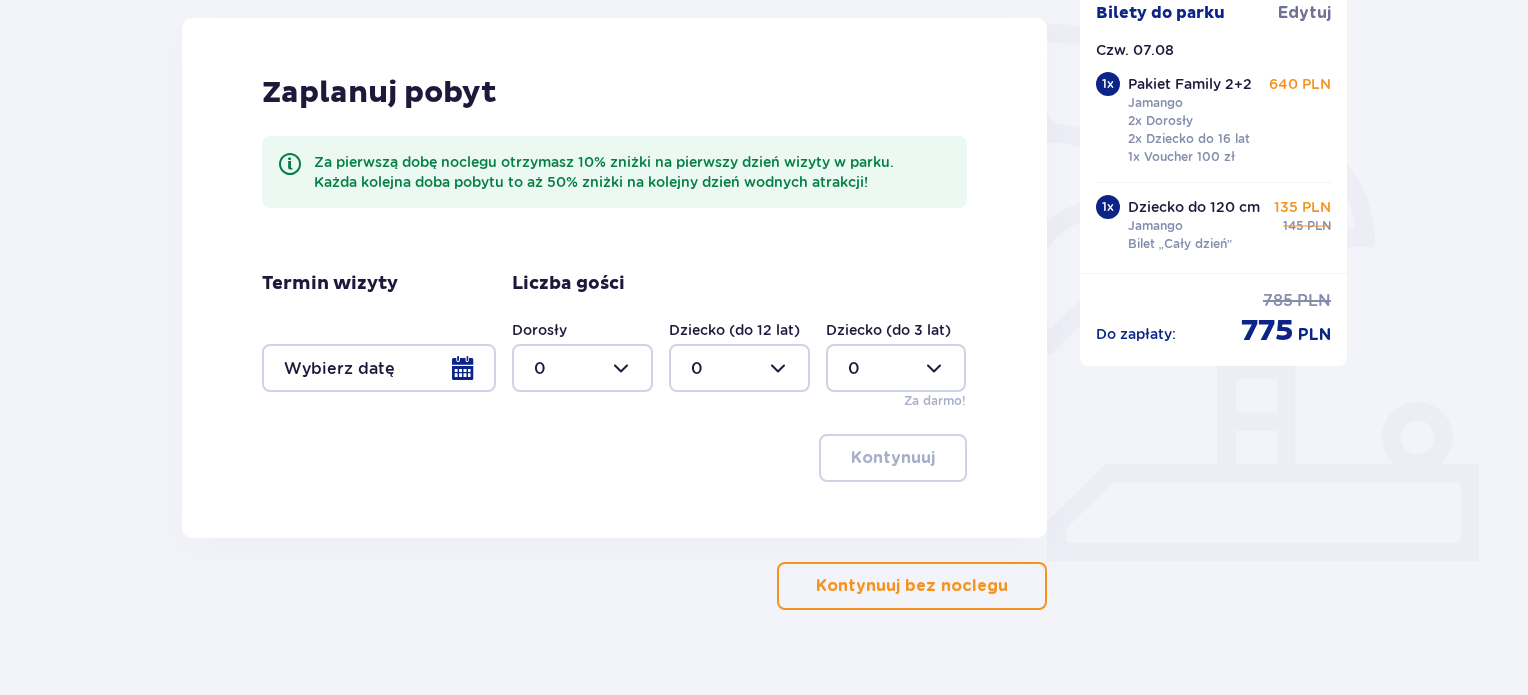 click at bounding box center [379, 368] 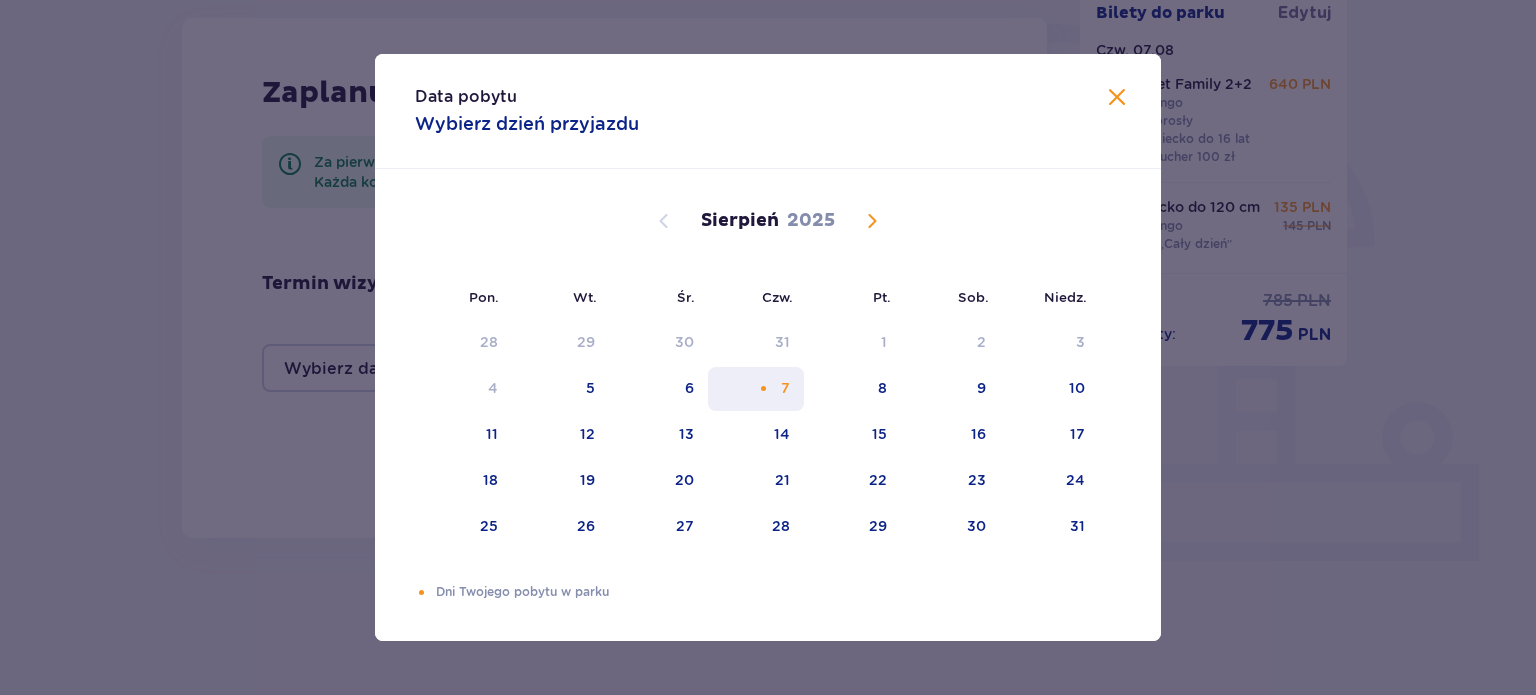 click on "7" at bounding box center [756, 389] 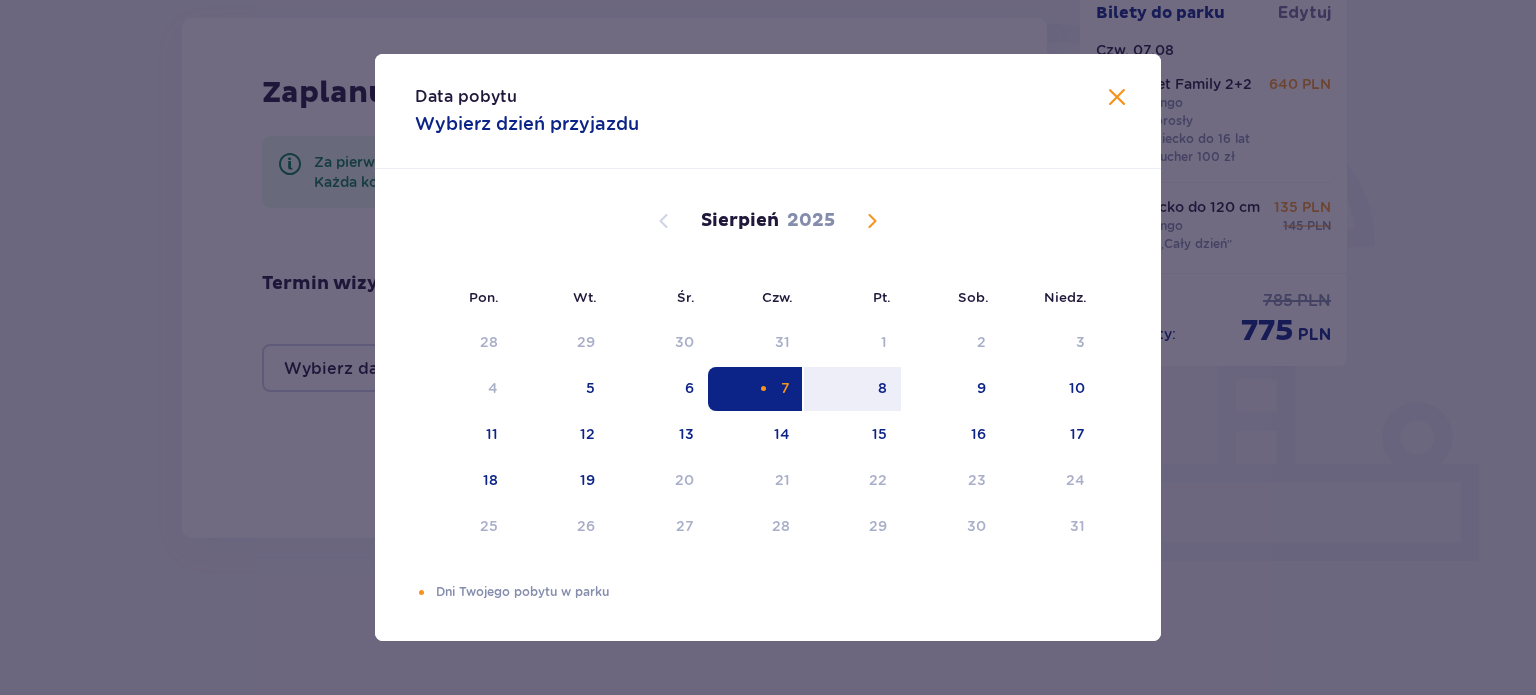 click at bounding box center [763, 388] 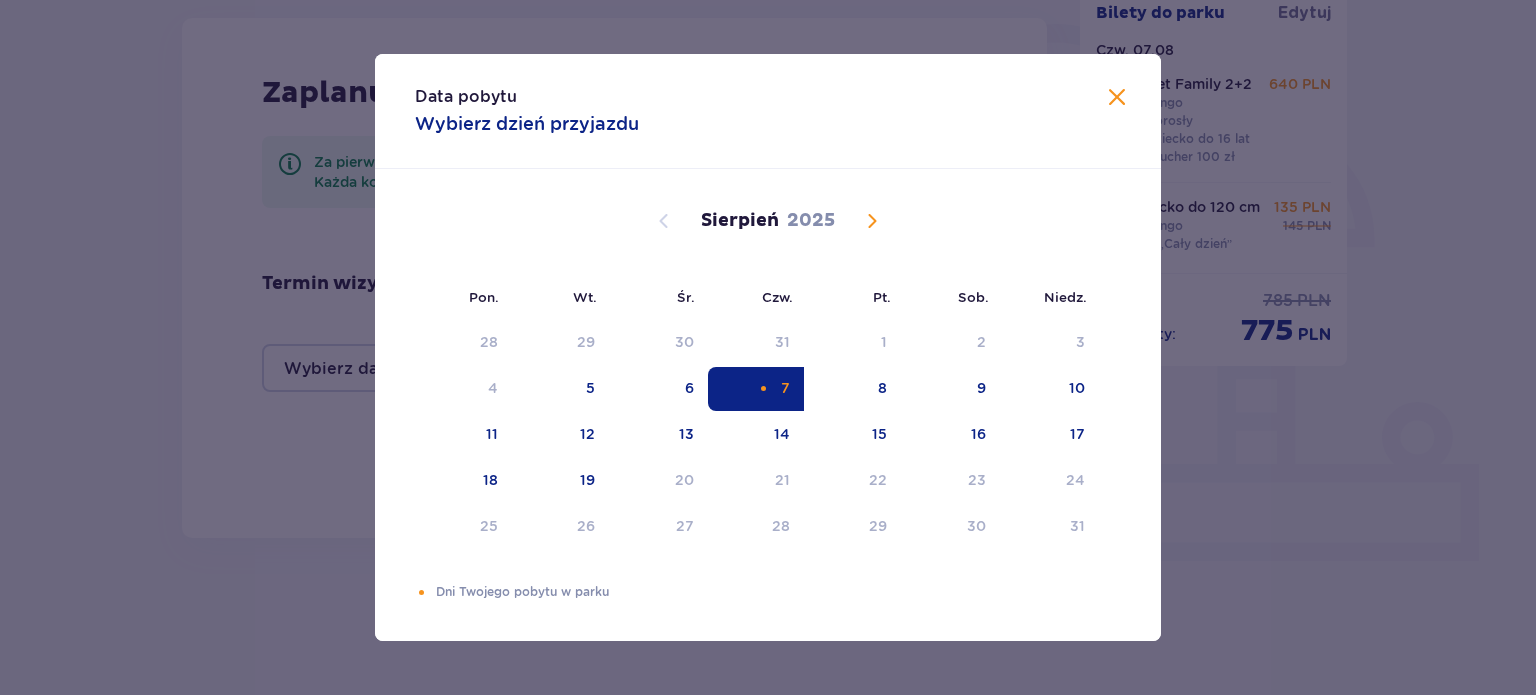 click at bounding box center [1117, 98] 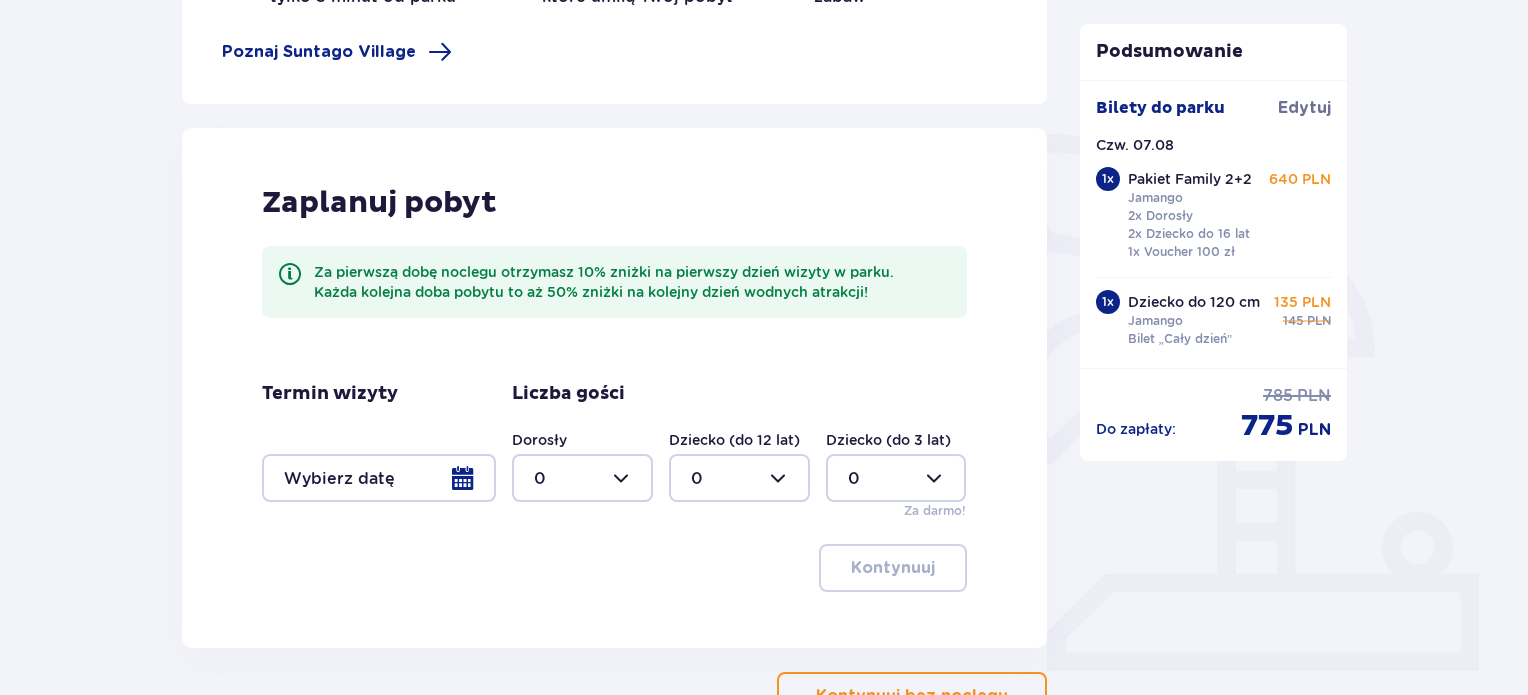 scroll, scrollTop: 507, scrollLeft: 0, axis: vertical 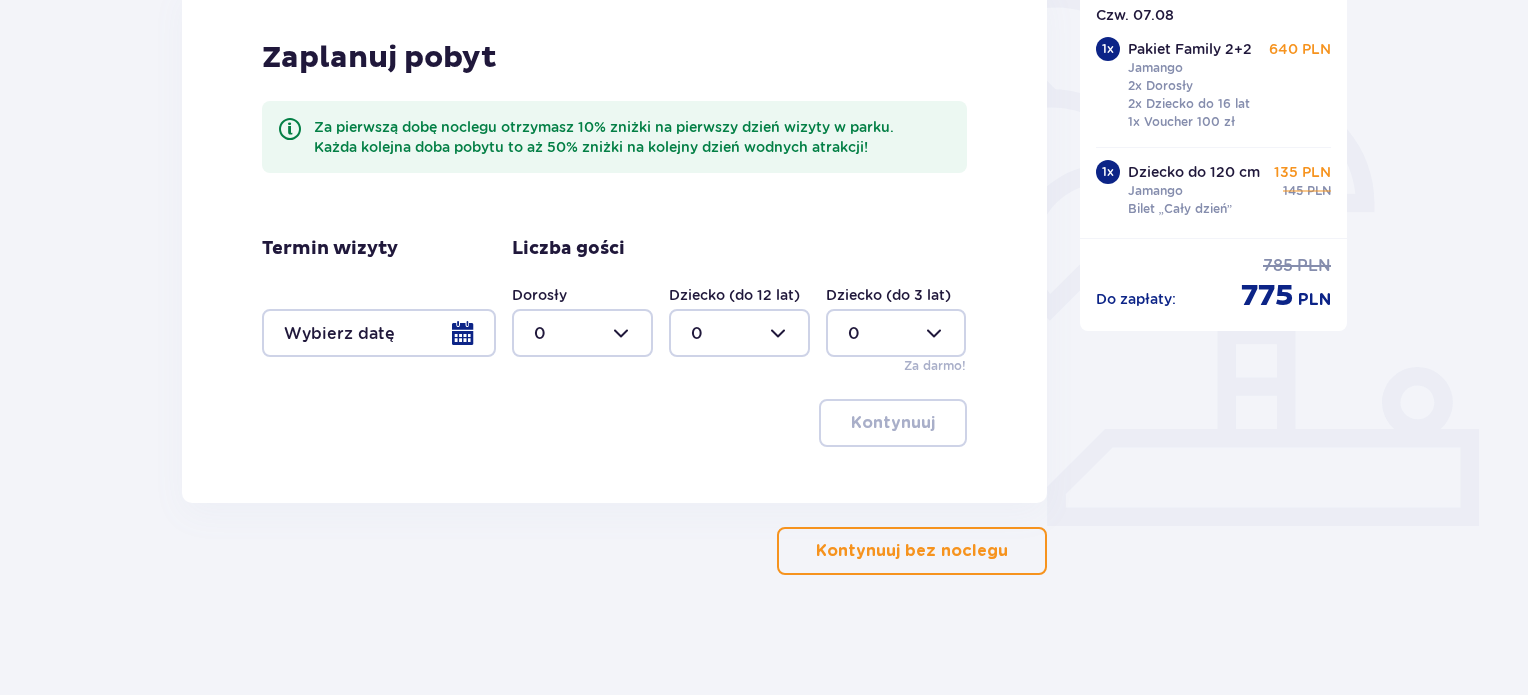 click on "Kontynuuj bez noclegu" at bounding box center [912, 551] 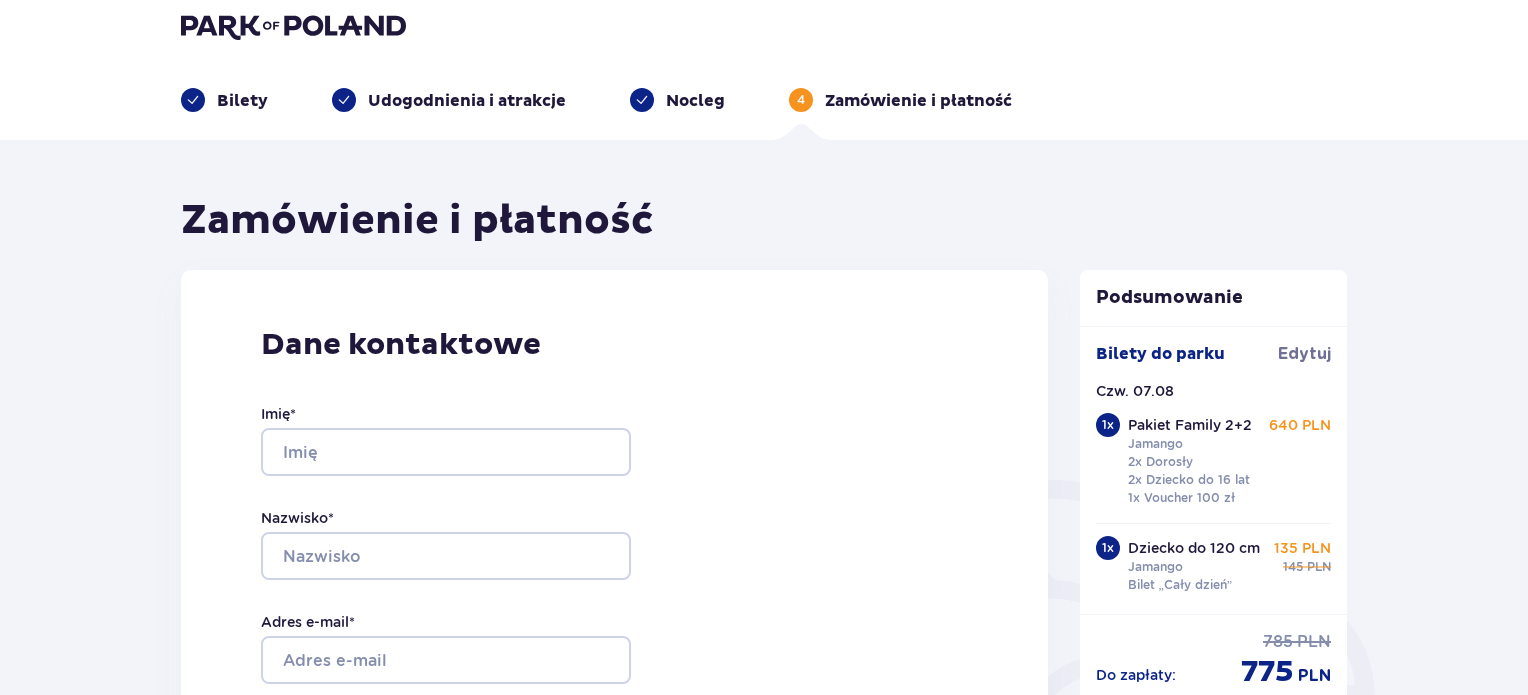 scroll, scrollTop: 0, scrollLeft: 0, axis: both 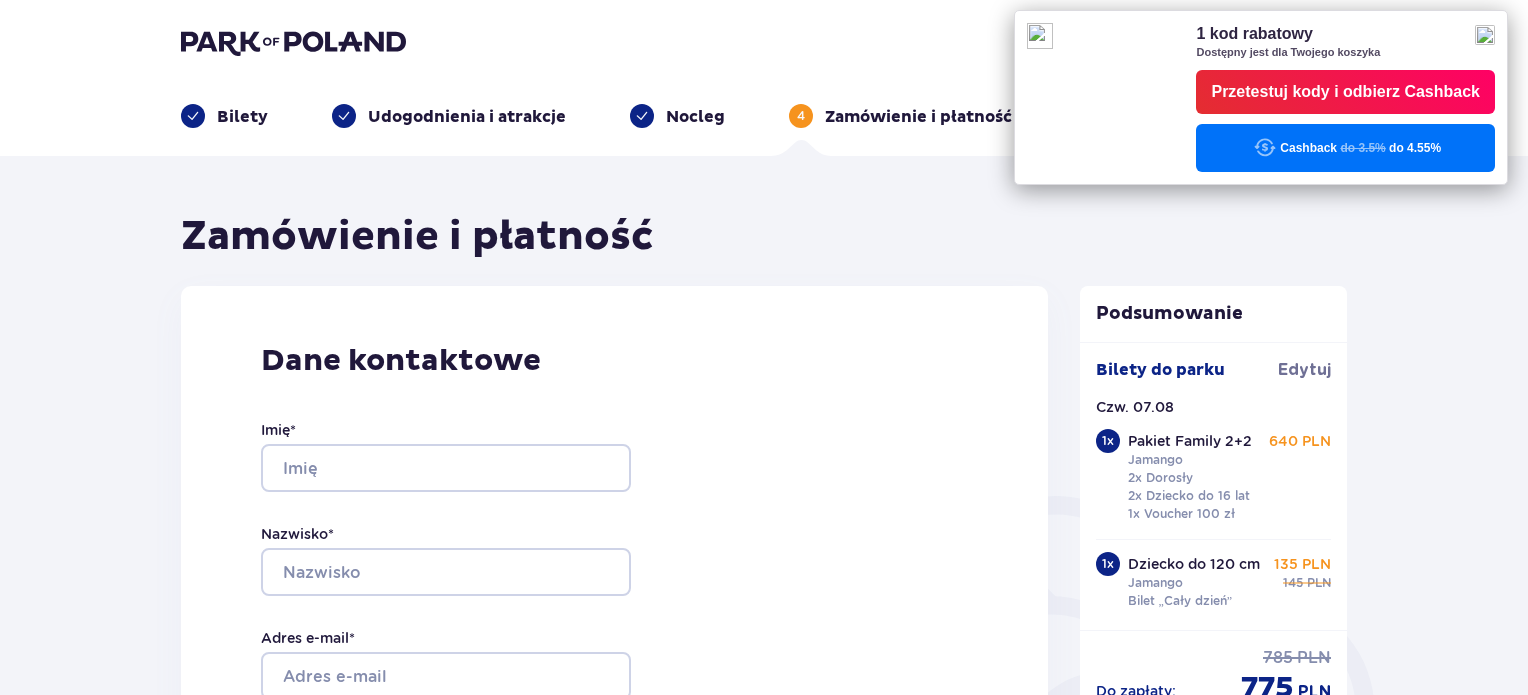click on "Przetestuj kody i odbierz Cashback" at bounding box center (1345, 92) 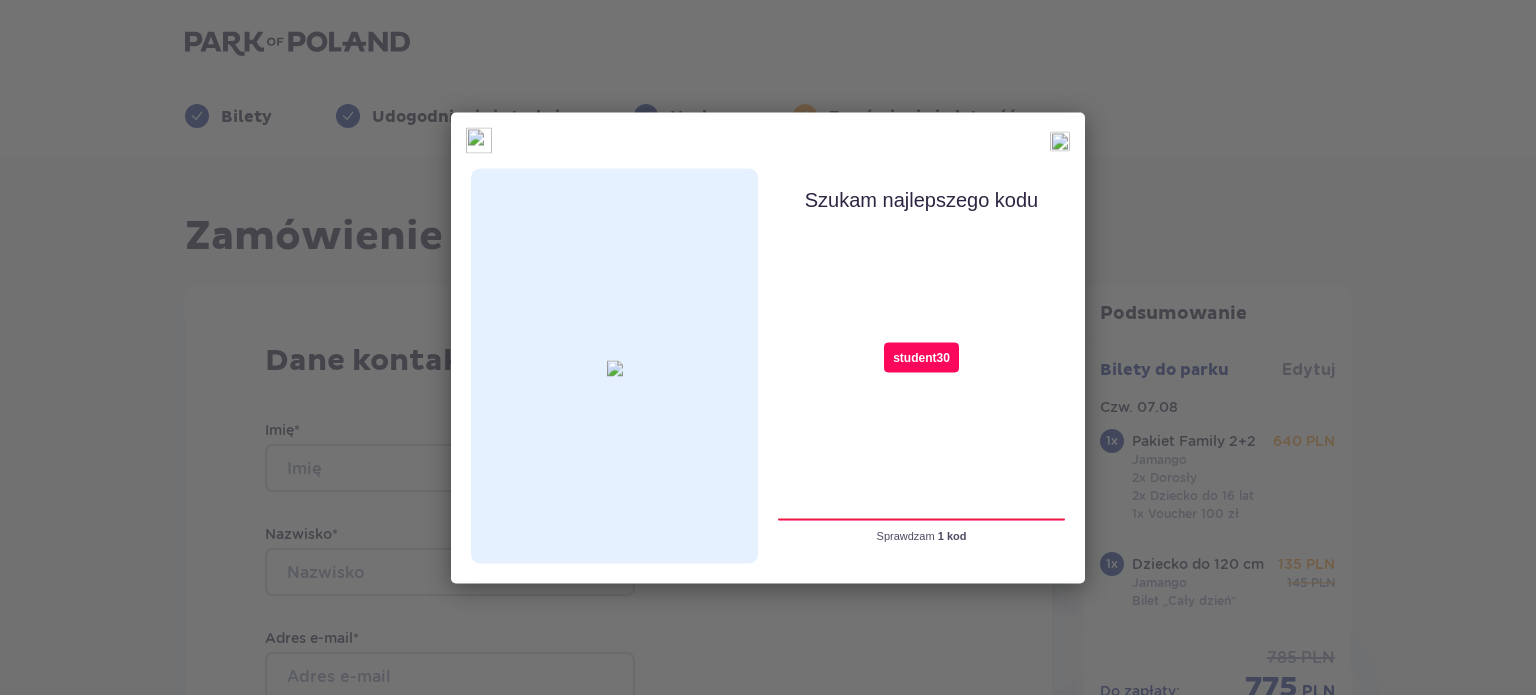 type on "student30" 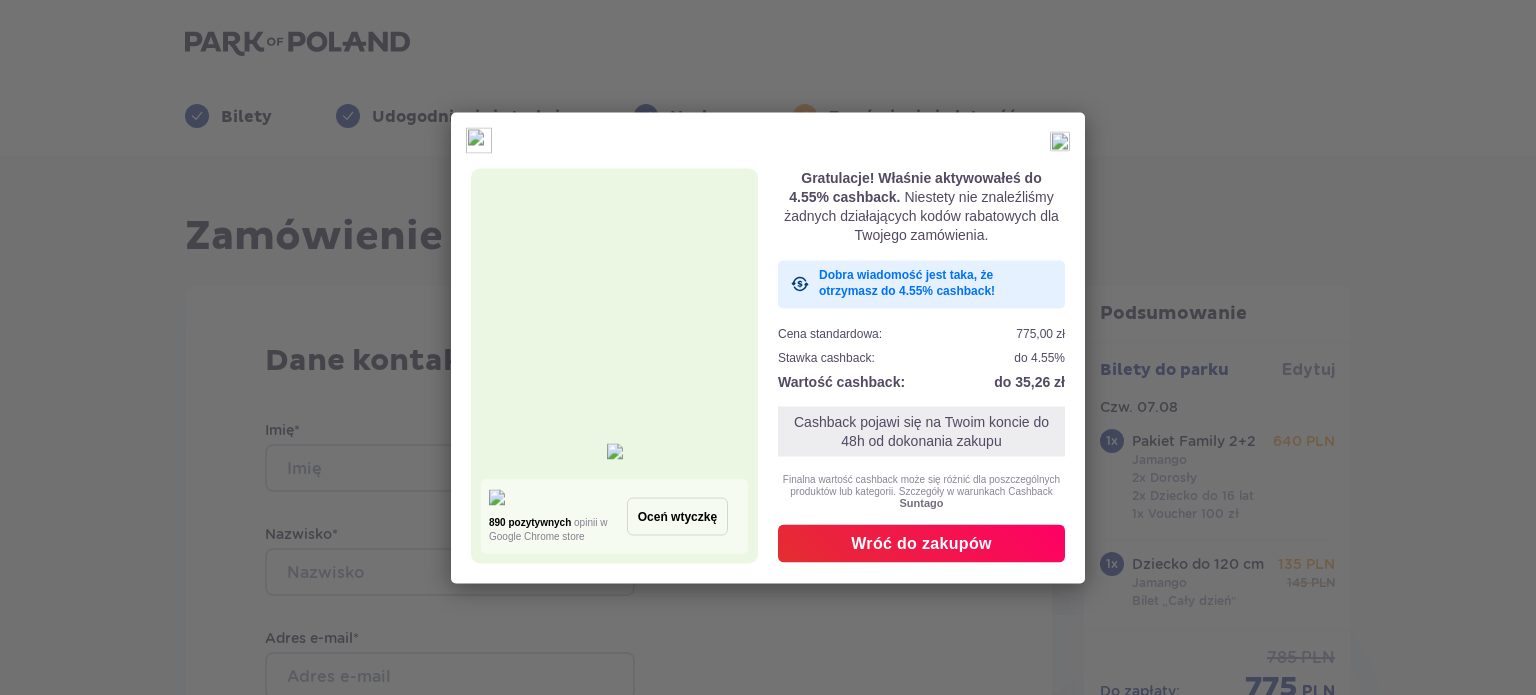 click on "Wróć do zakupów" at bounding box center (921, 544) 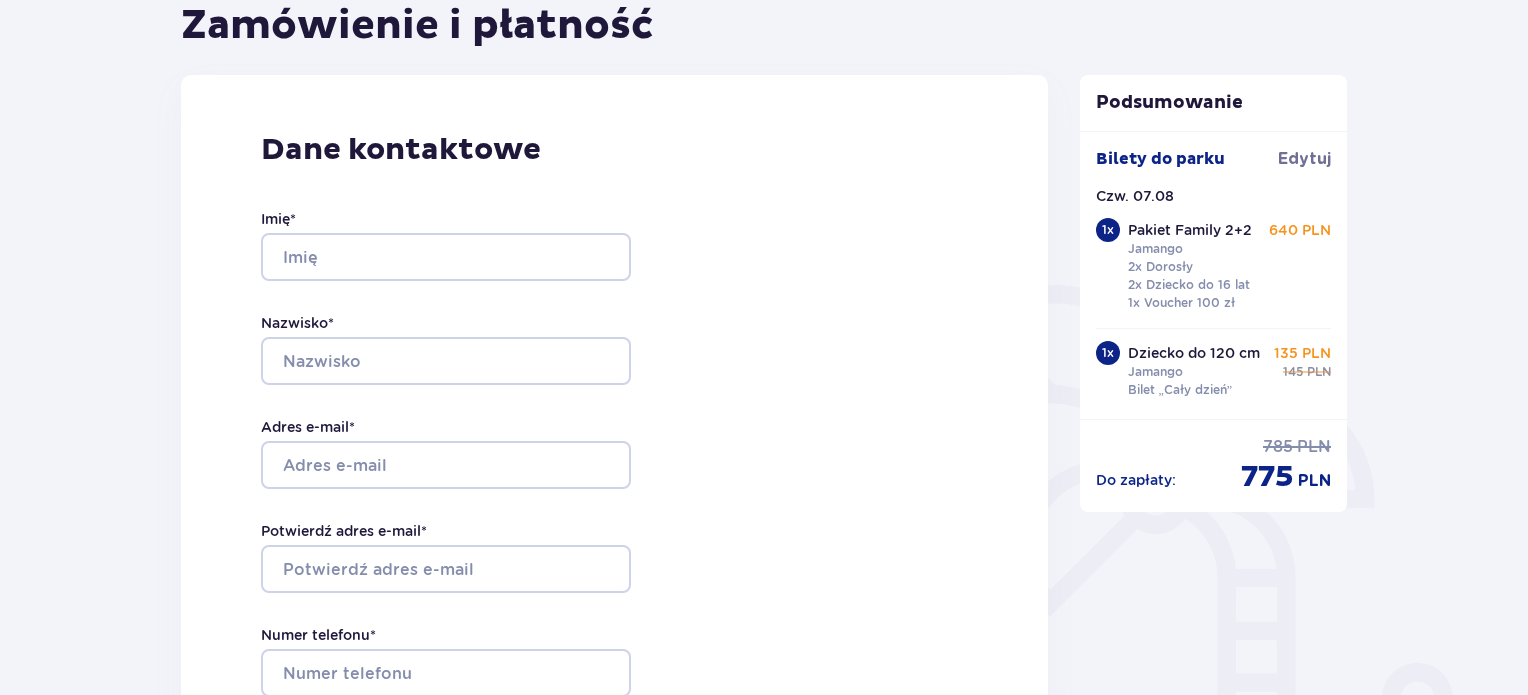 scroll, scrollTop: 212, scrollLeft: 0, axis: vertical 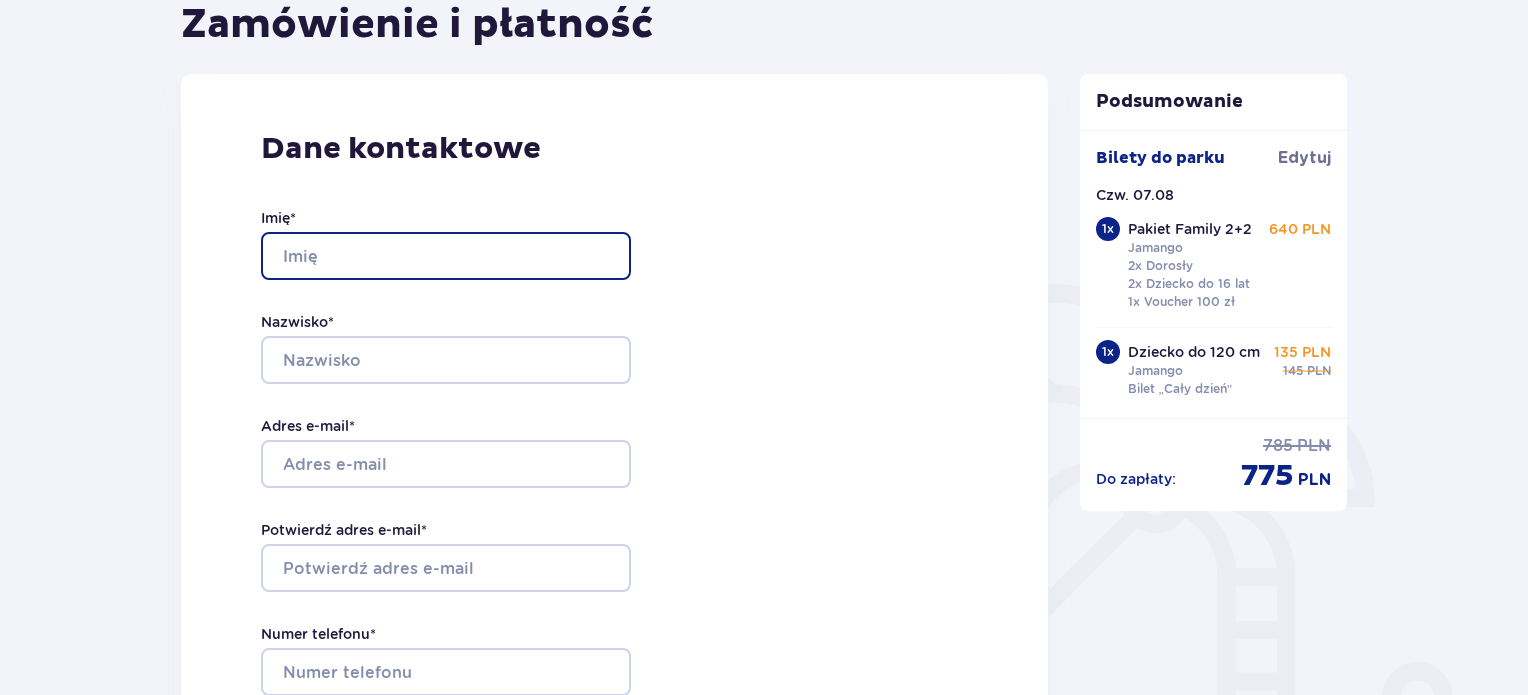 click on "Imię *" at bounding box center [446, 256] 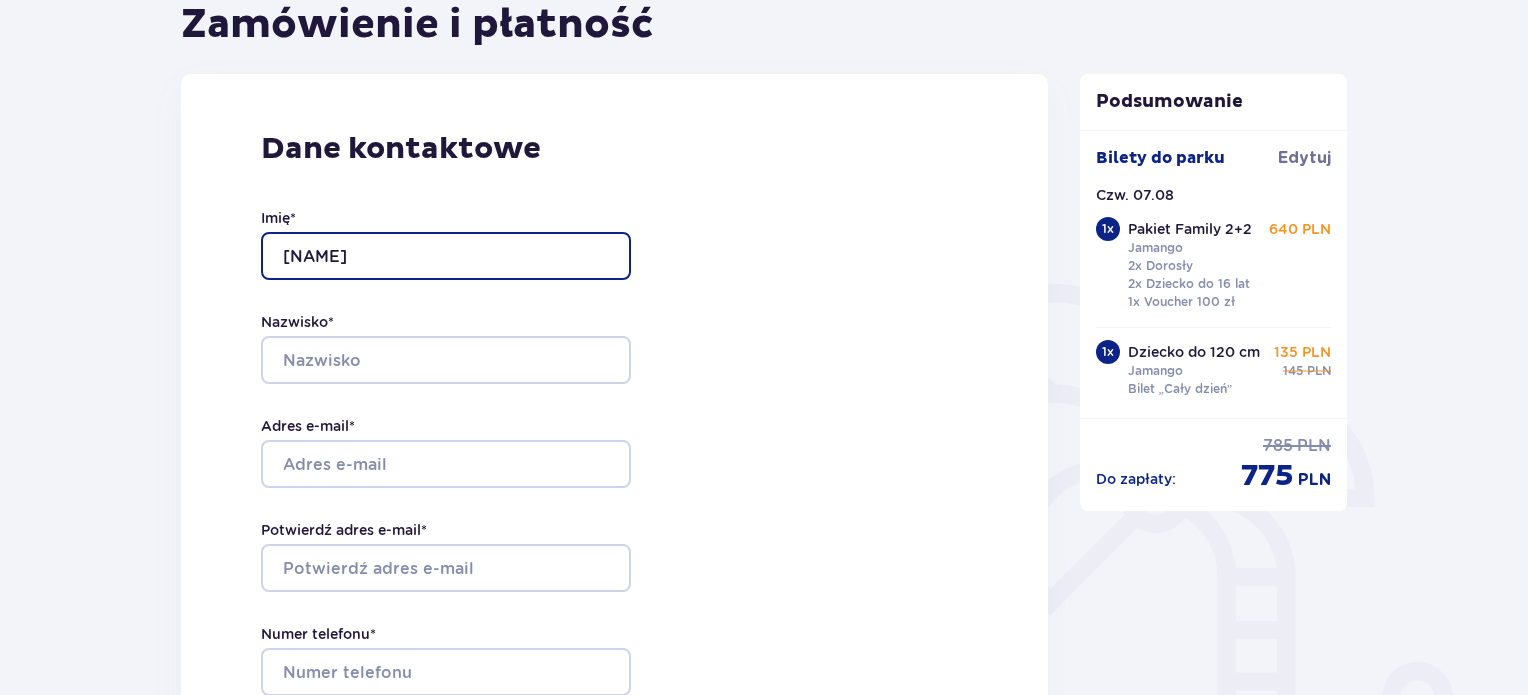 type on "Bartłomiej" 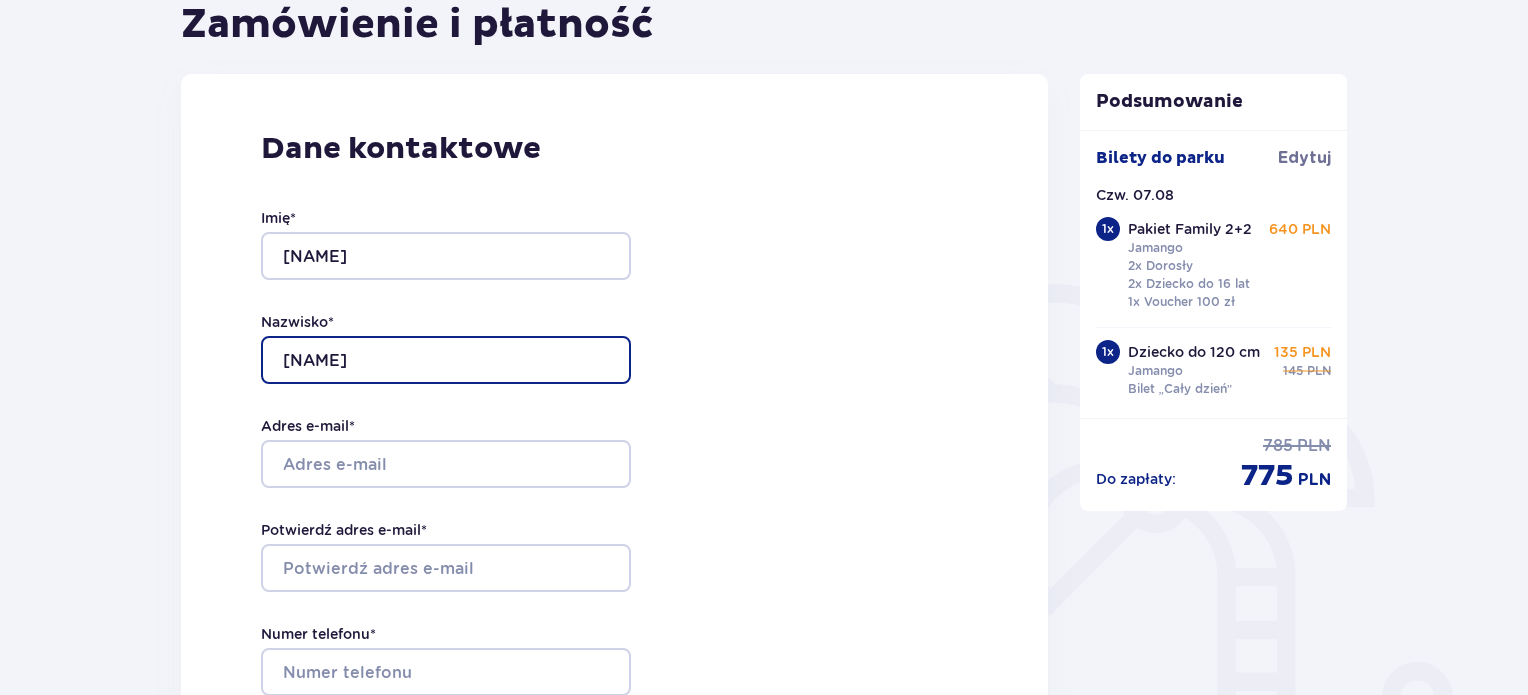 type on "Mądry" 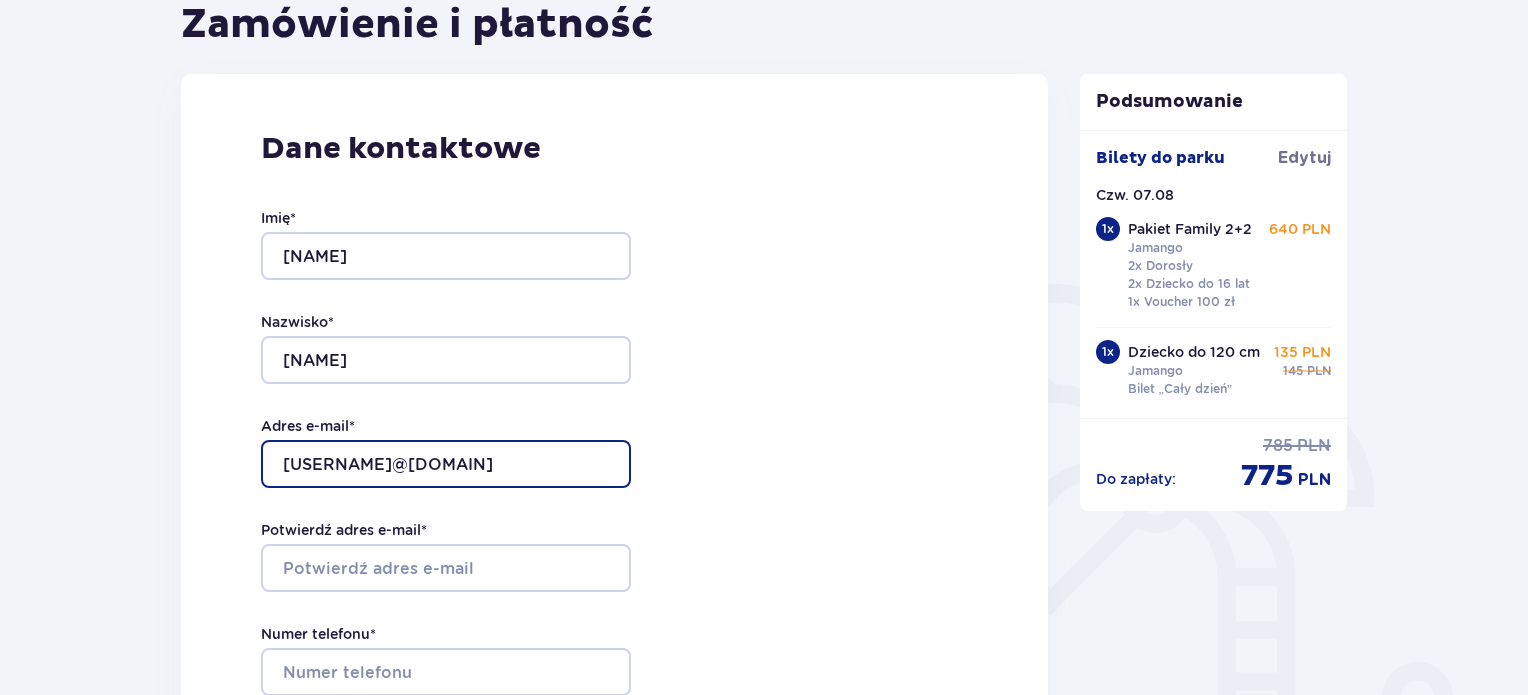 type on "djbartq@gmail.com" 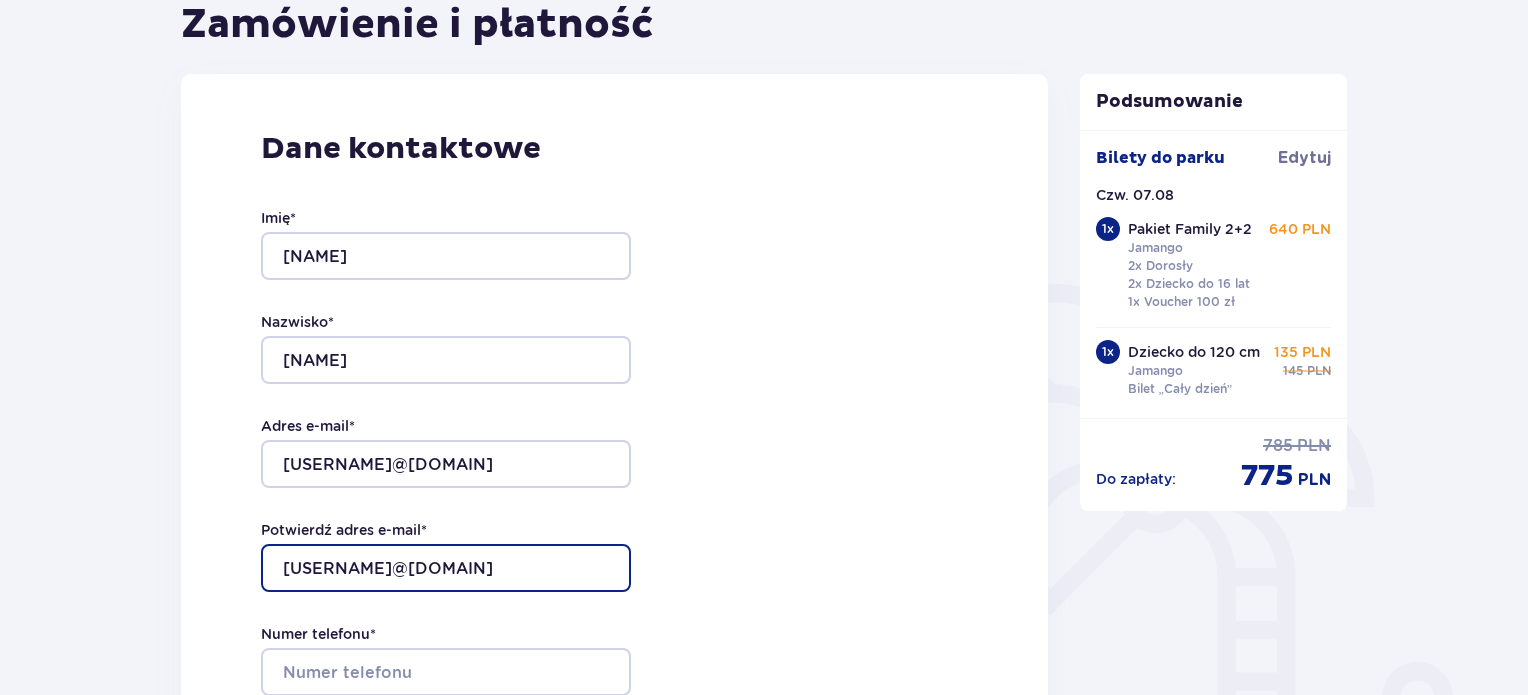 type on "djbartq@gmail.com" 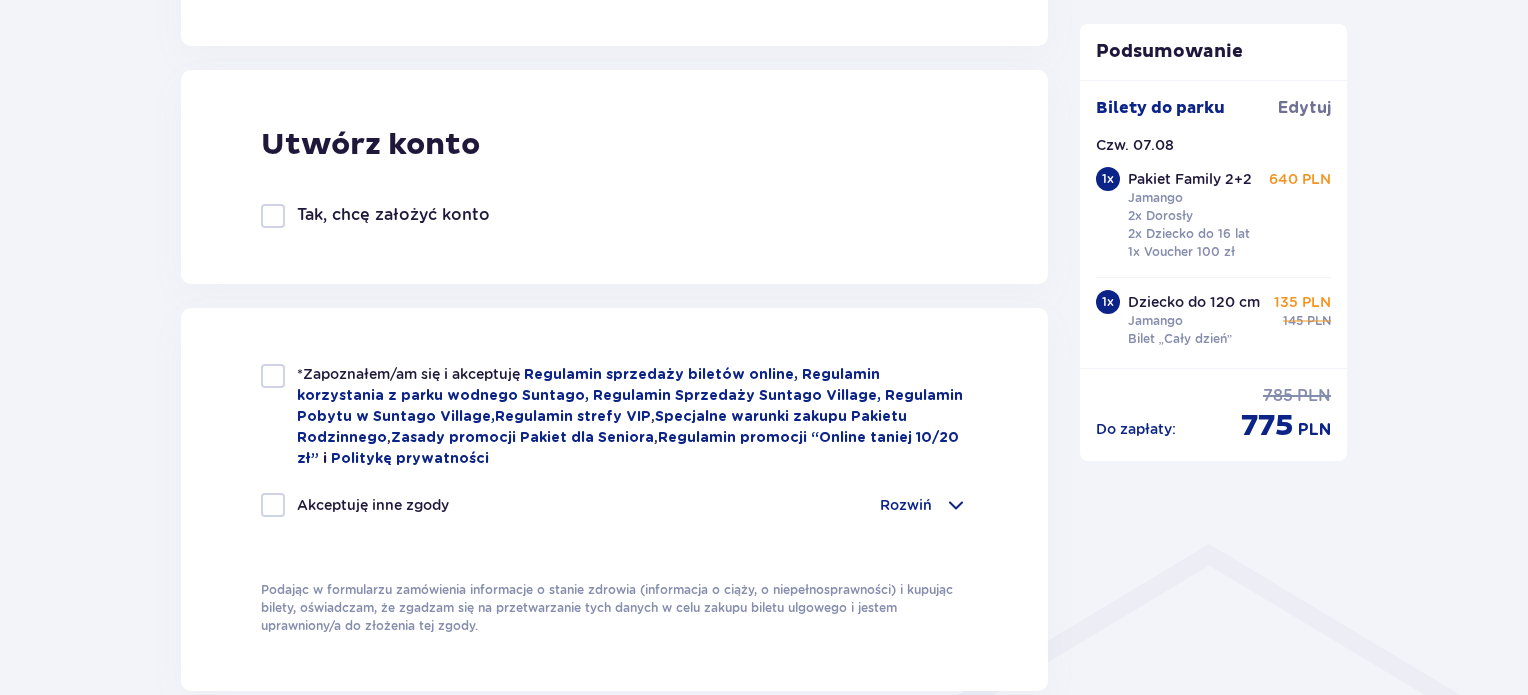 scroll, scrollTop: 1081, scrollLeft: 0, axis: vertical 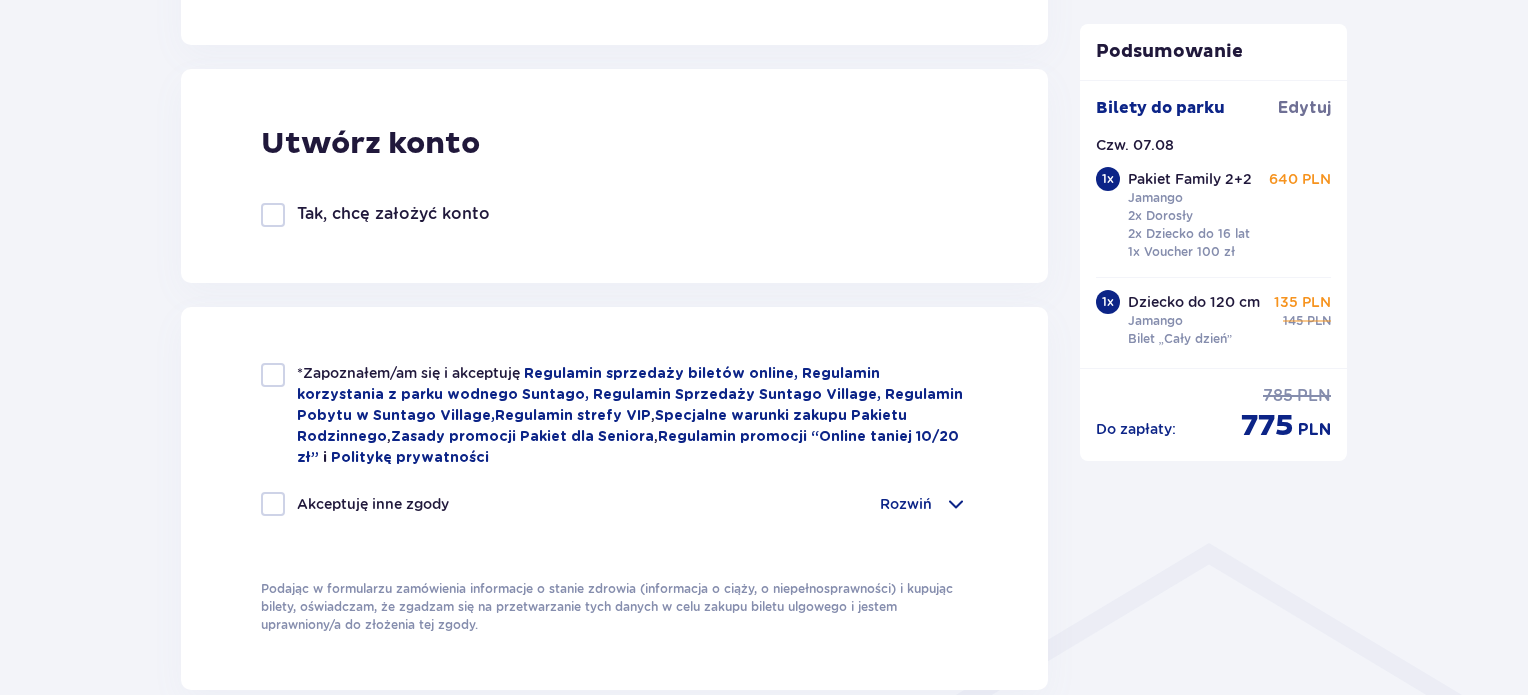 type on "606243640" 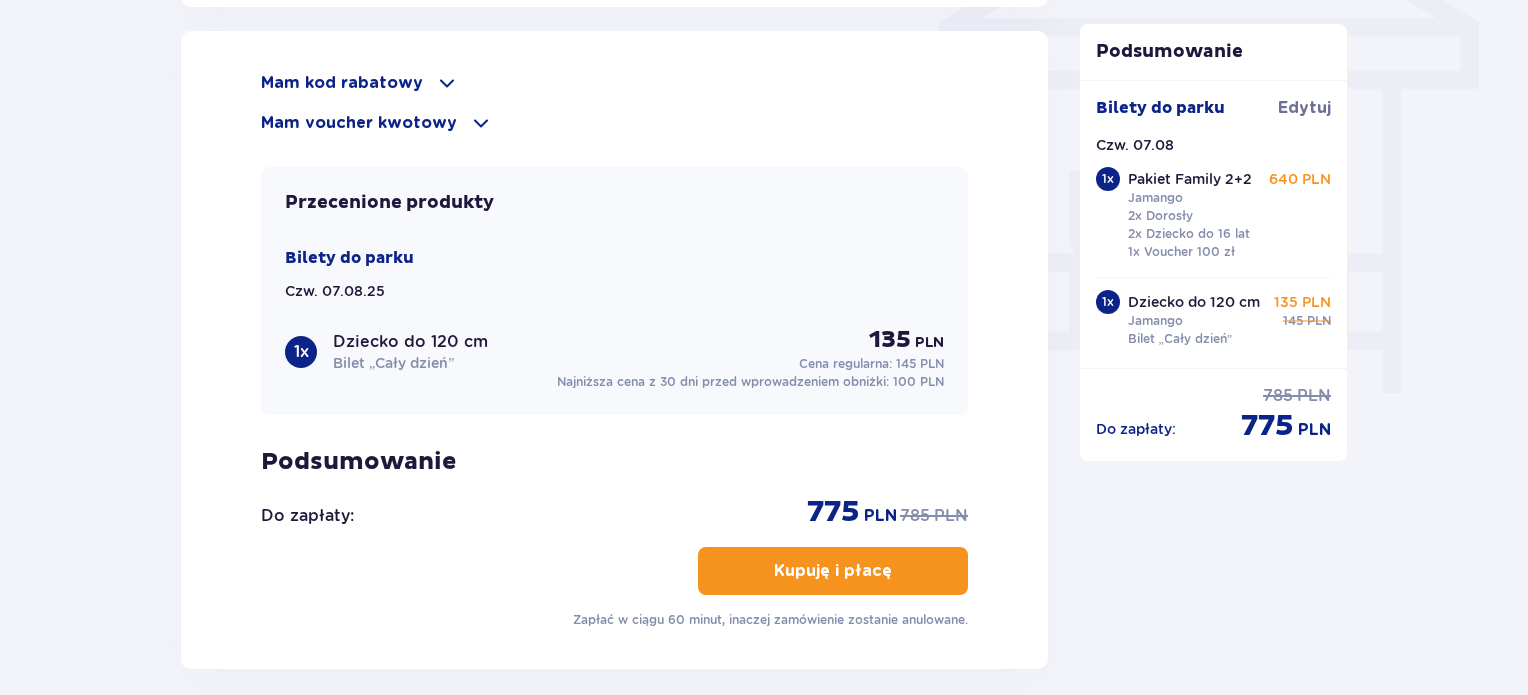 scroll, scrollTop: 1773, scrollLeft: 0, axis: vertical 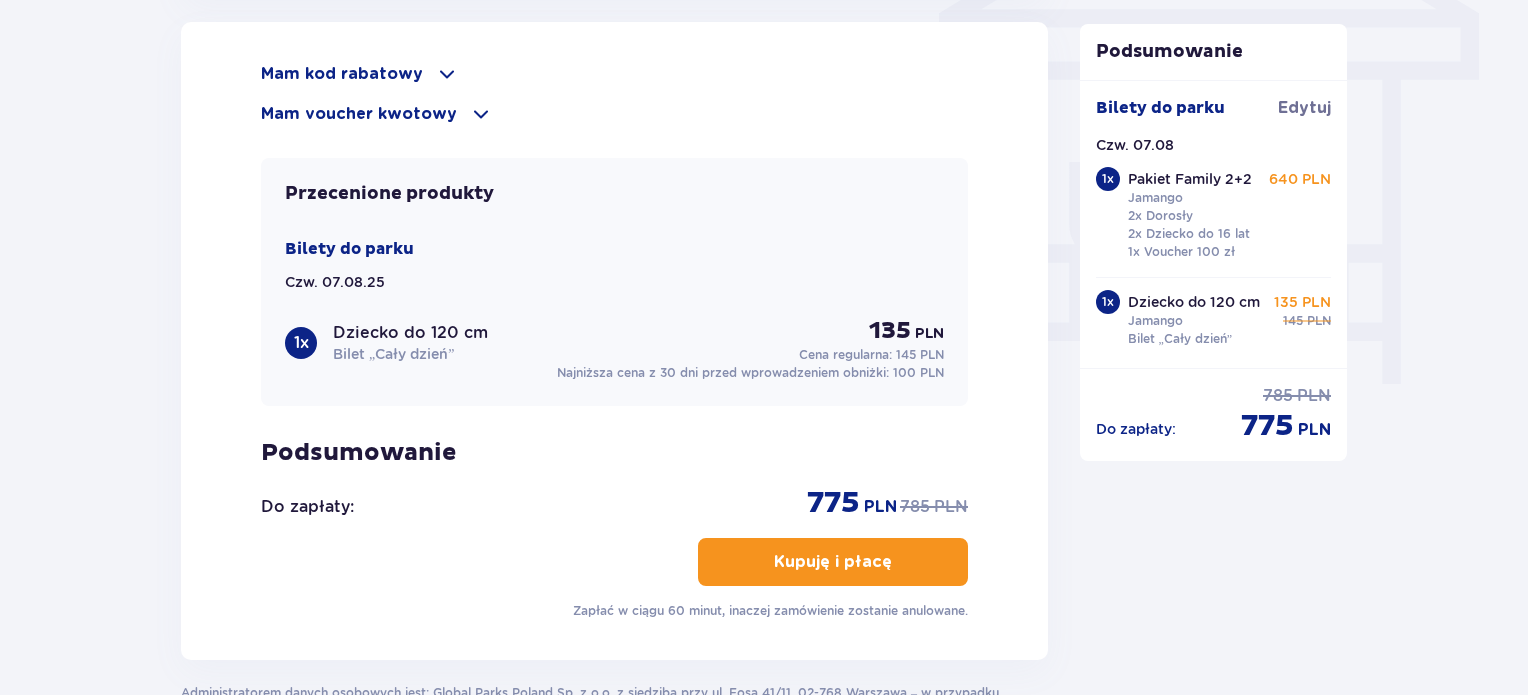 click on "Kupuję i płacę" at bounding box center (833, 562) 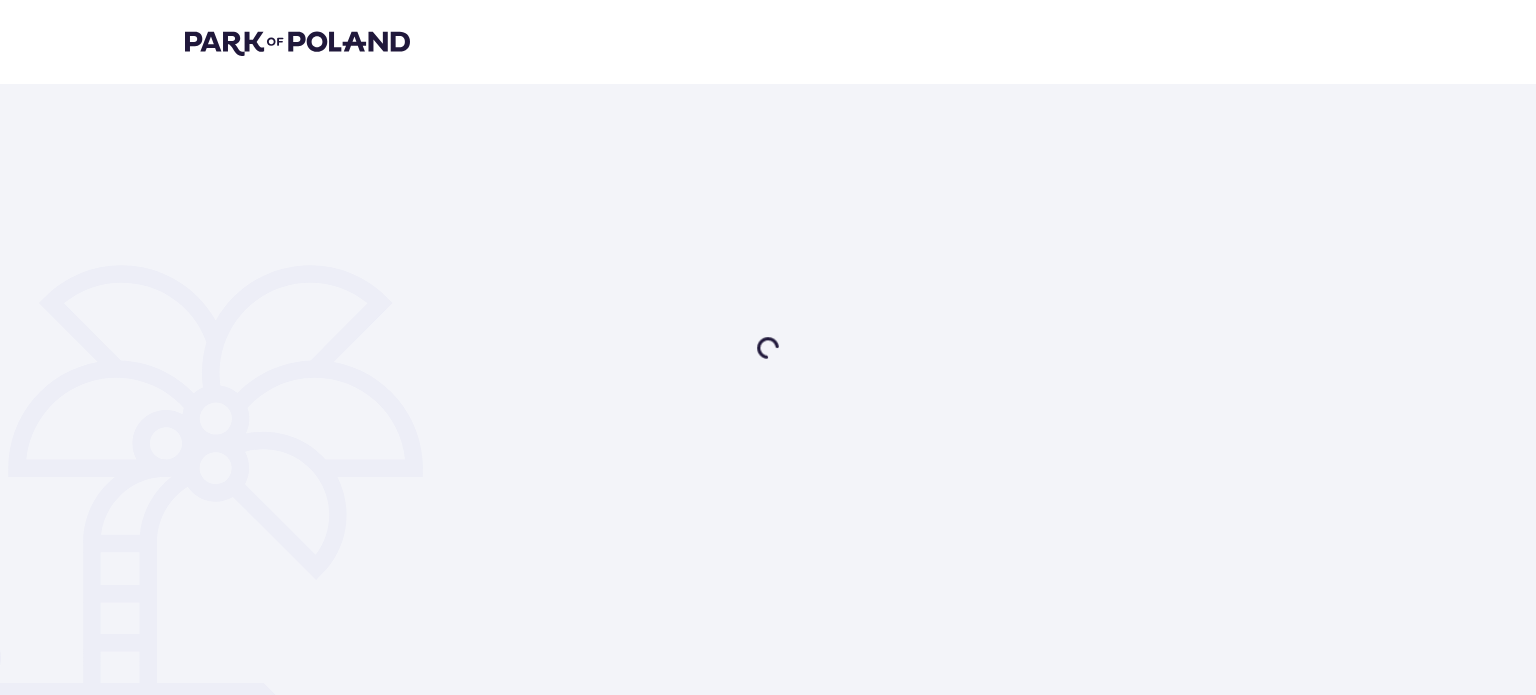 scroll, scrollTop: 0, scrollLeft: 0, axis: both 